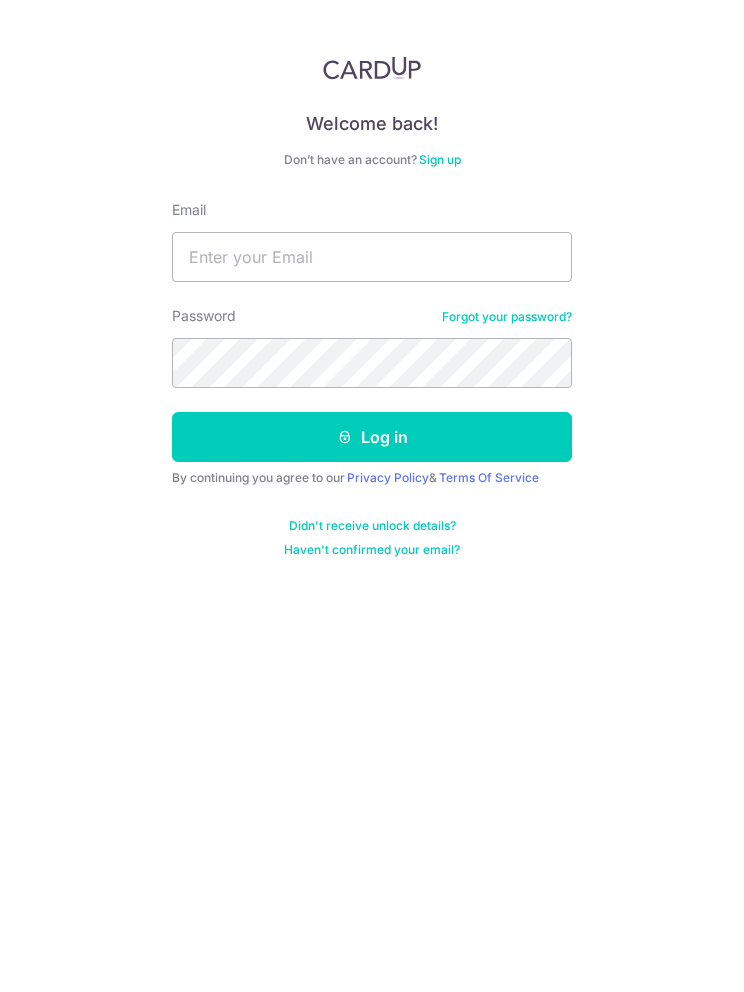 scroll, scrollTop: 0, scrollLeft: 0, axis: both 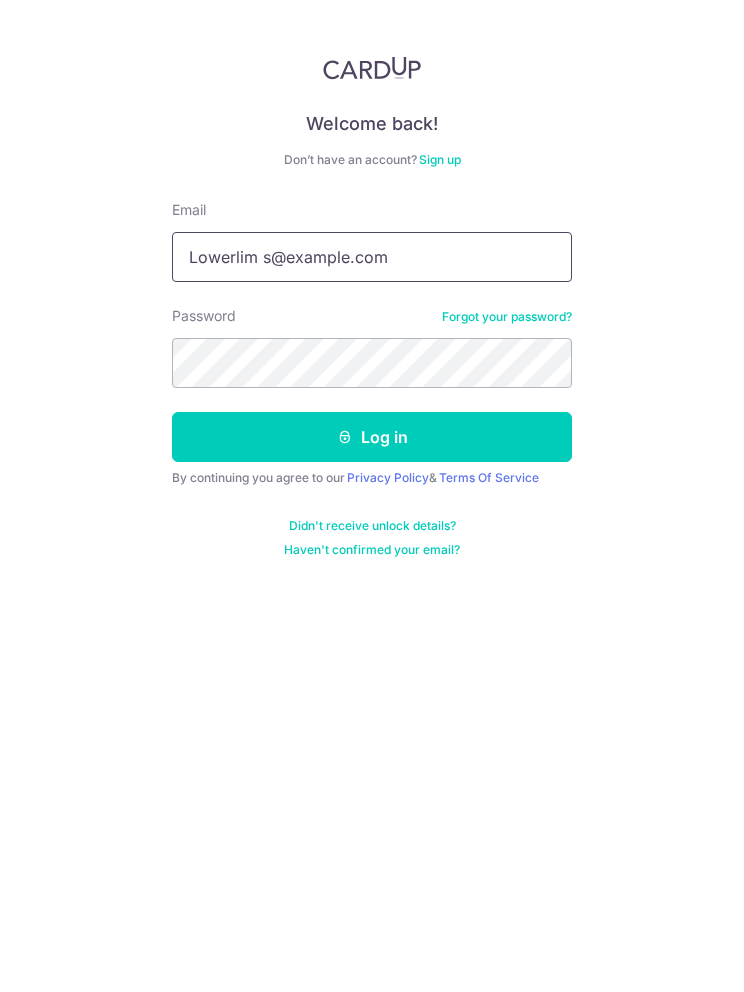 click on "Lowerlim s@example.com" at bounding box center [372, 257] 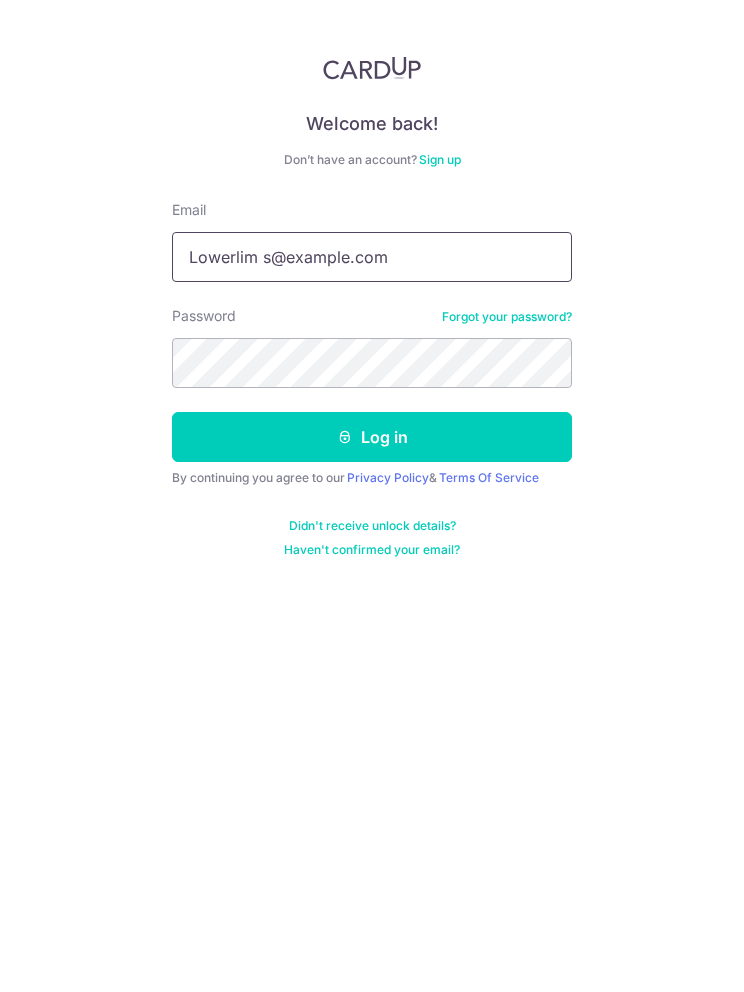 click on "Lowerlim s@example.com" at bounding box center [372, 257] 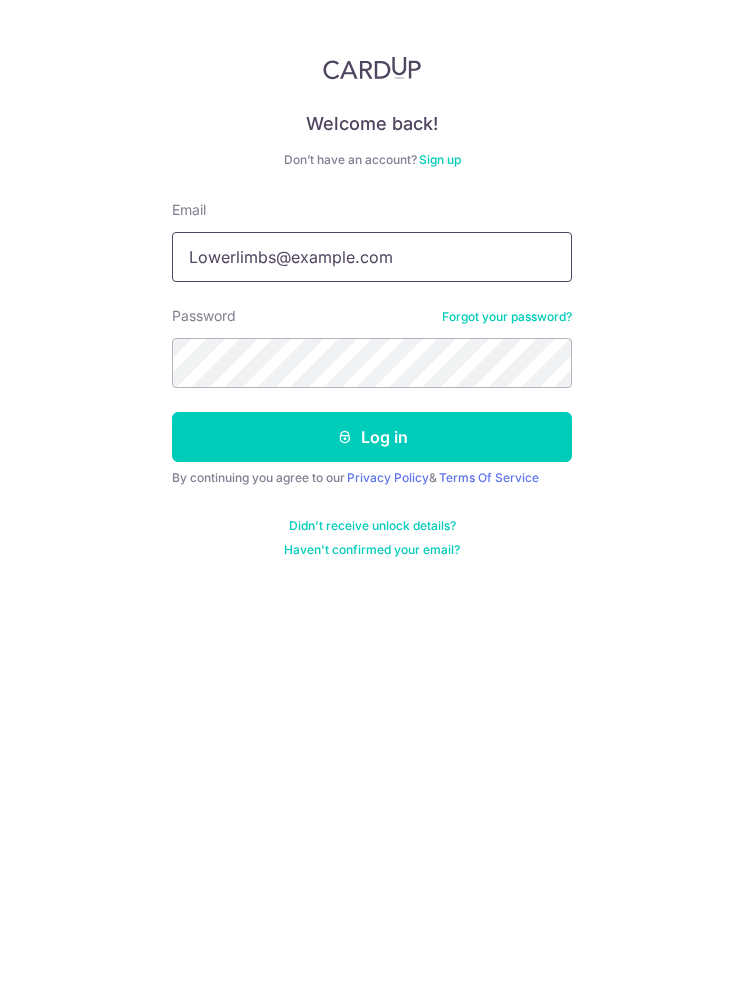 type on "Lowerlimbs@example.com" 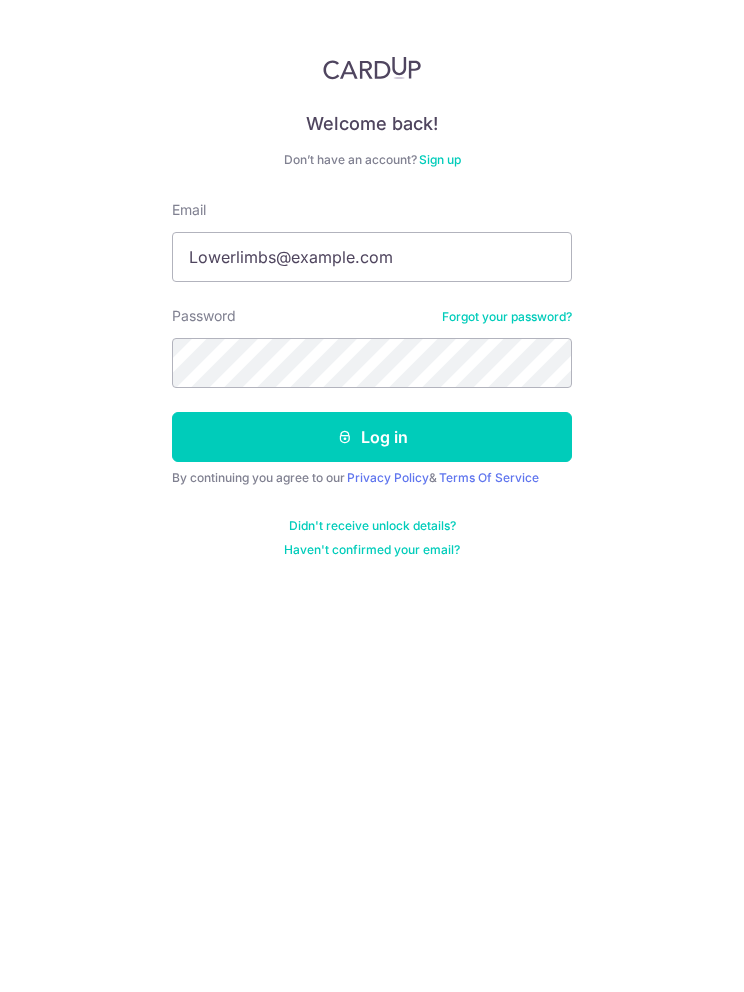 click on "Log in" at bounding box center [372, 437] 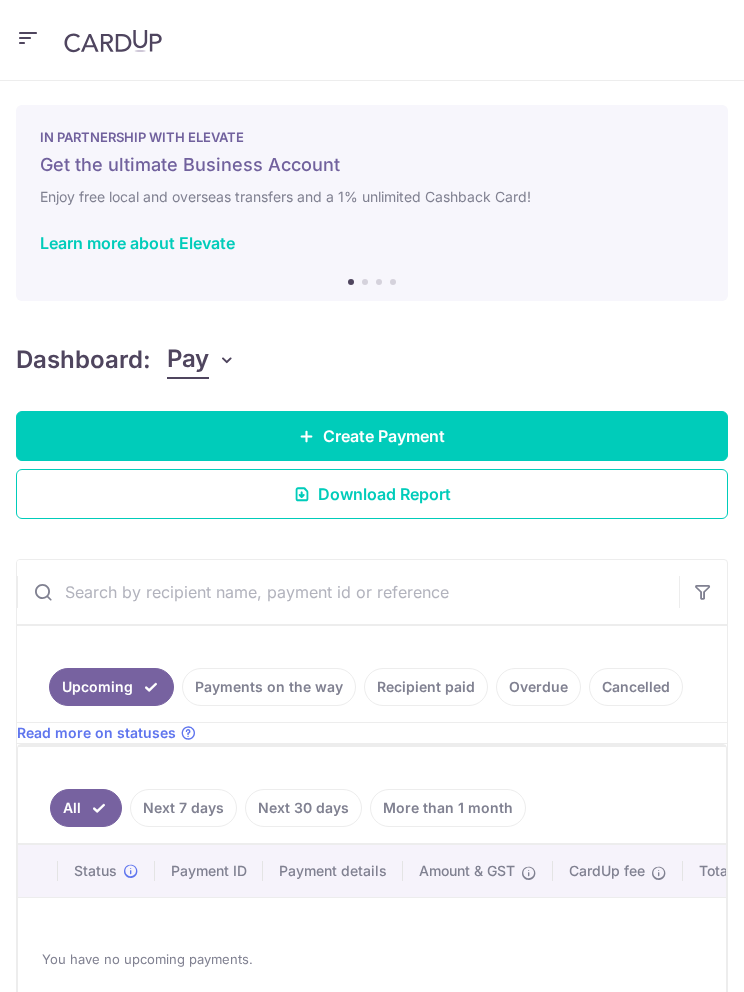 scroll, scrollTop: 0, scrollLeft: 0, axis: both 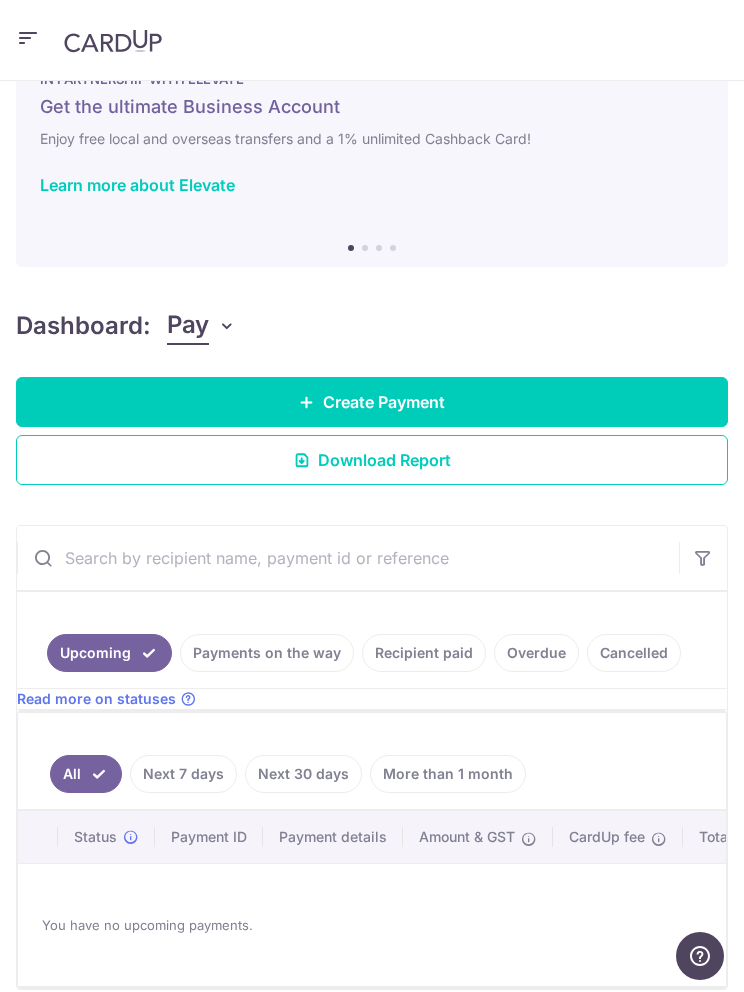 click at bounding box center (28, 38) 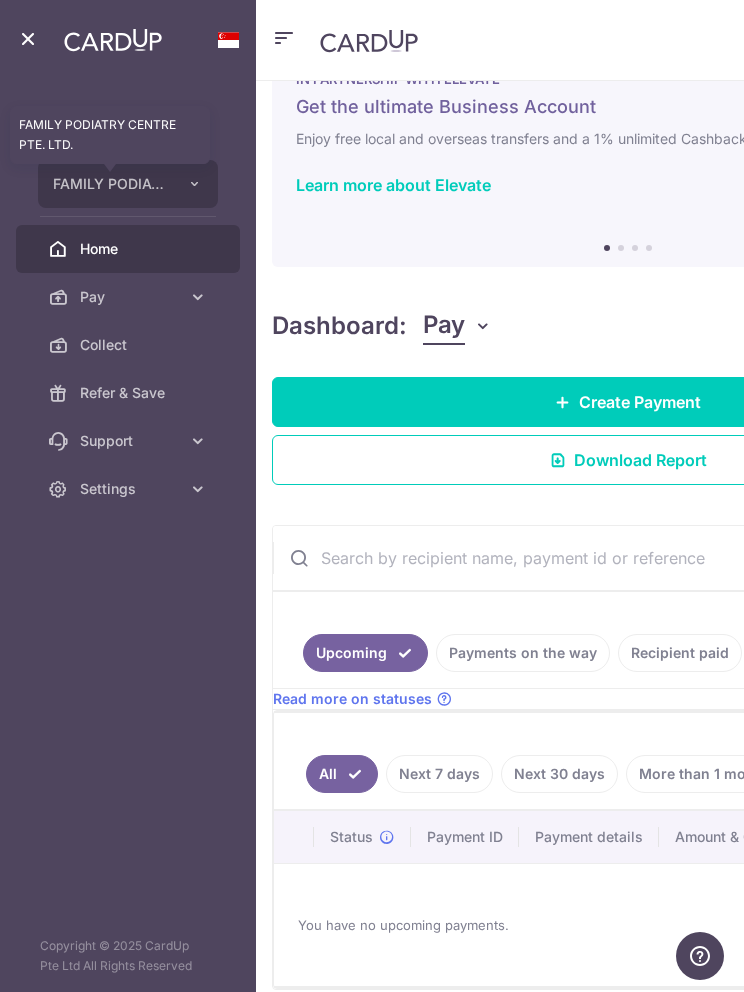 click on "FAMILY PODIATRY CENTRE PTE. LTD." at bounding box center [110, 184] 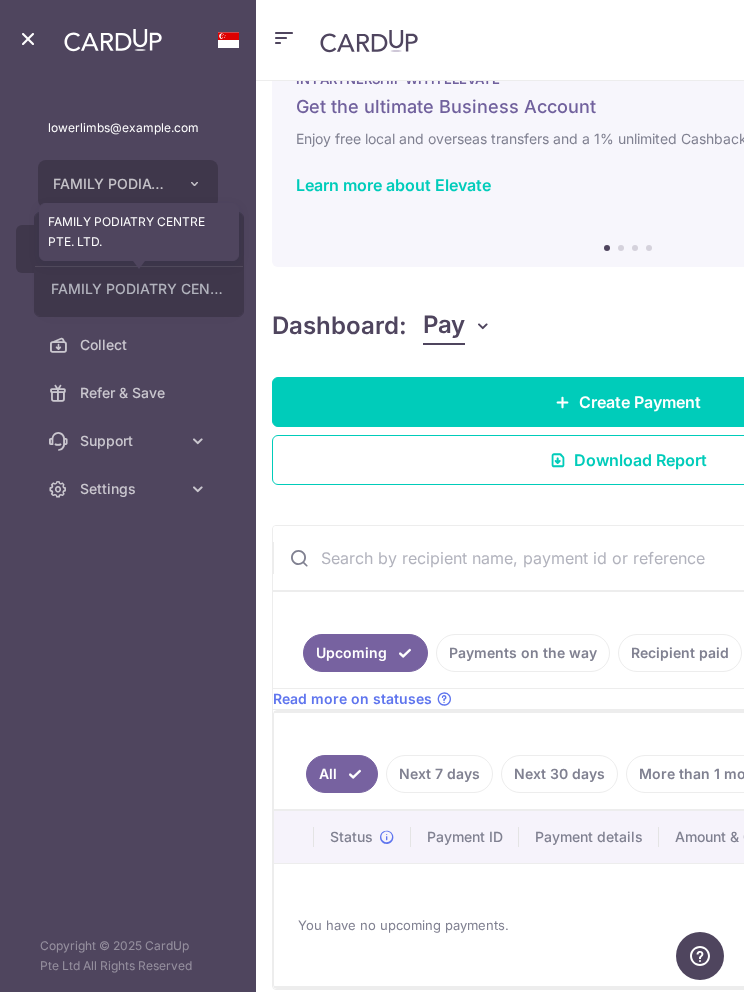 click on "FAMILY PODIATRY CENTRE PTE. LTD." at bounding box center (139, 289) 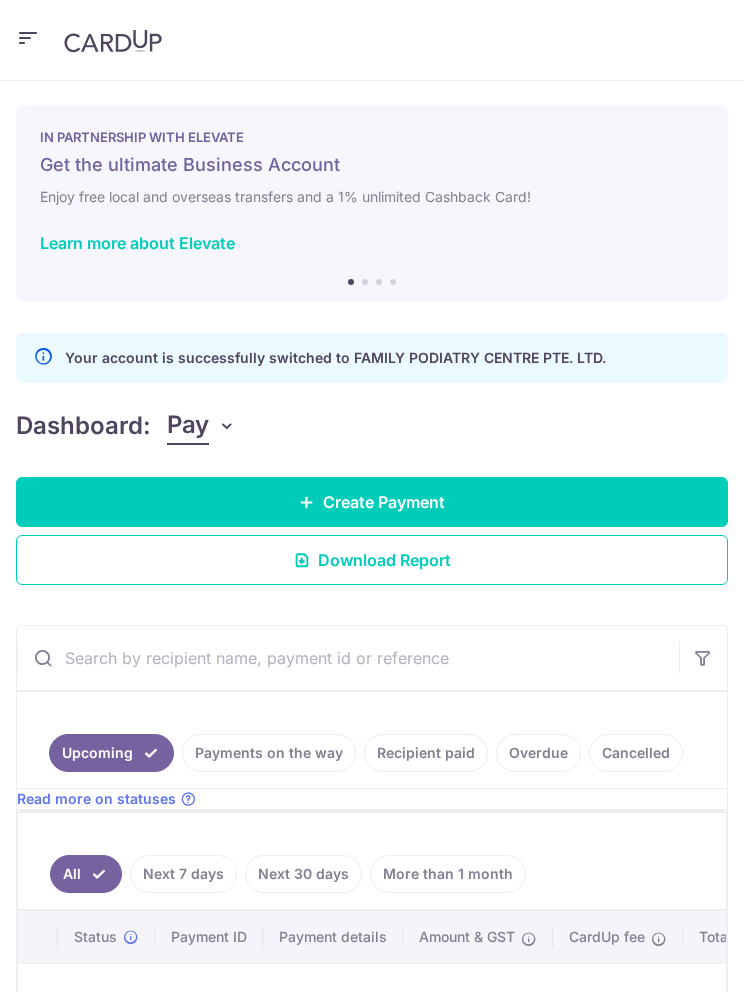 scroll, scrollTop: 0, scrollLeft: 0, axis: both 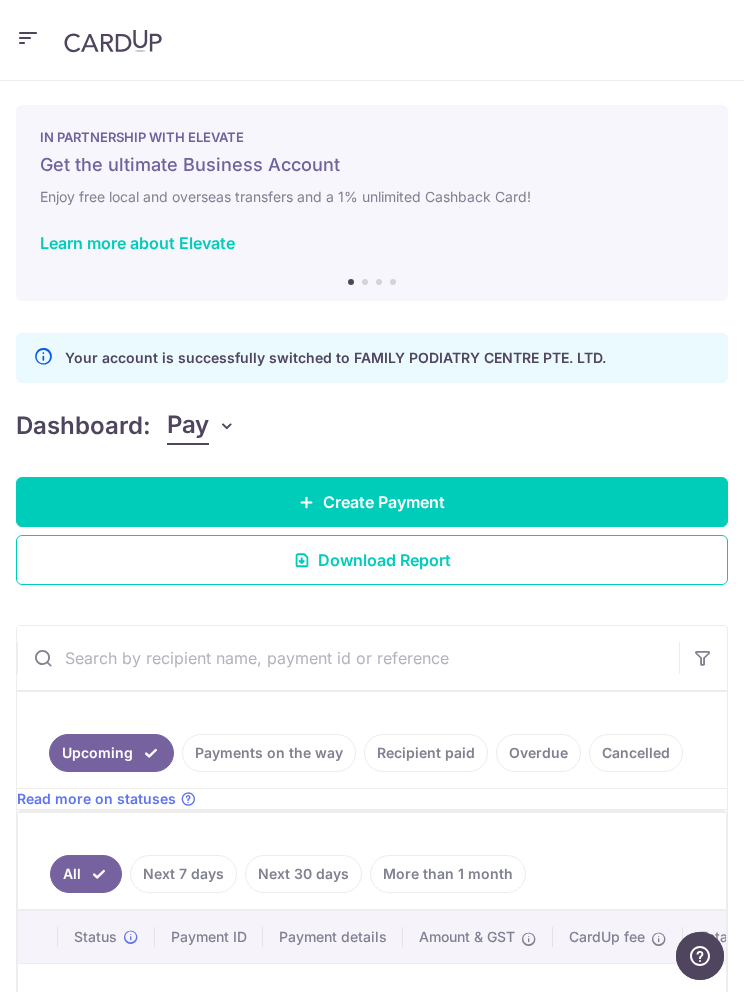 click on "Create Payment" at bounding box center [384, 502] 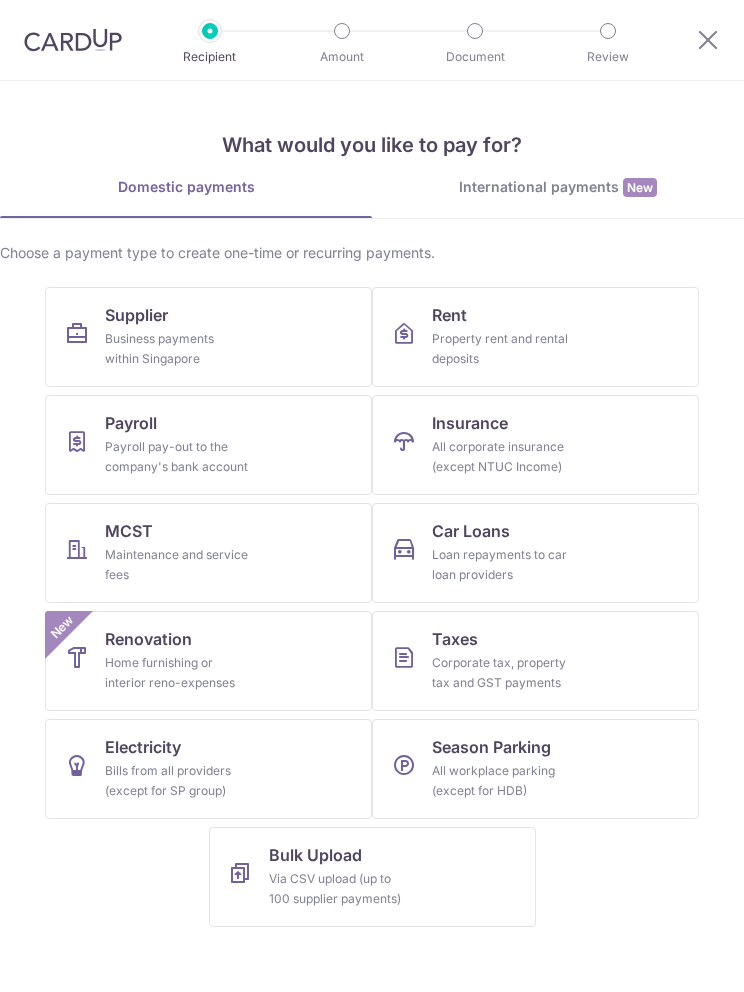 scroll, scrollTop: 0, scrollLeft: 0, axis: both 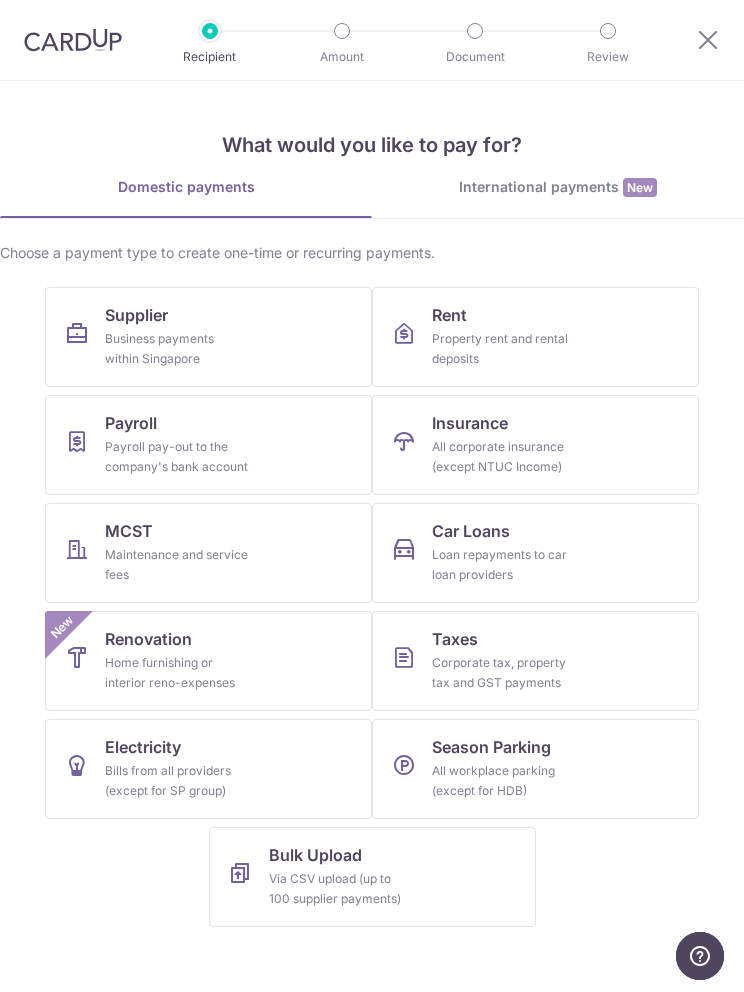 click on "Supplier Business payments within Singapore" at bounding box center (208, 337) 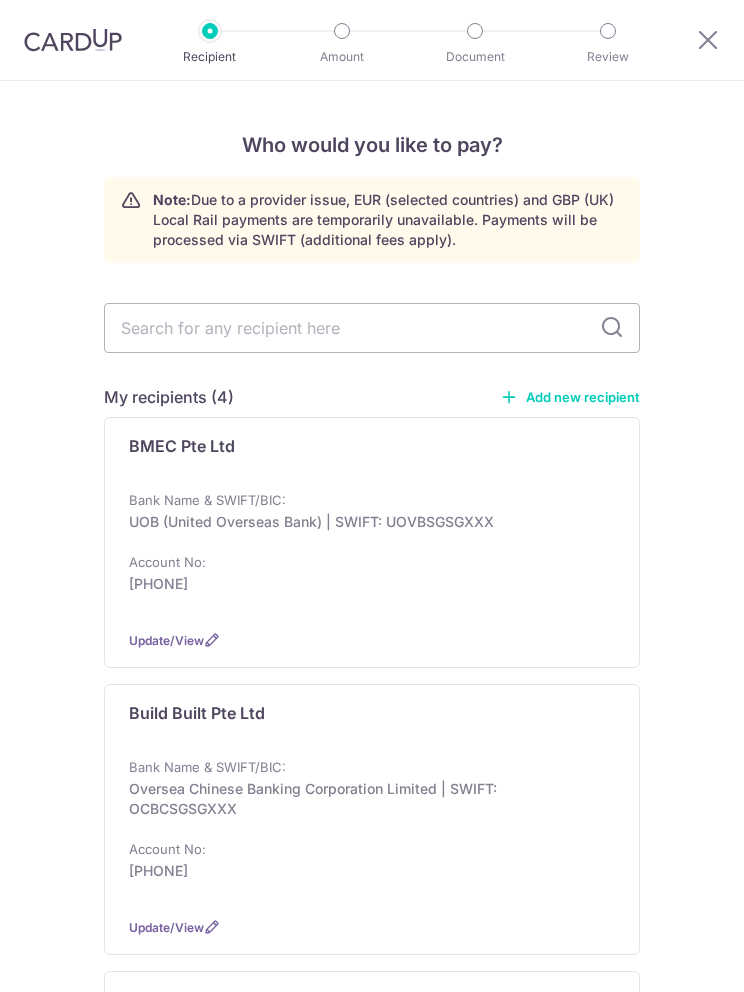 scroll, scrollTop: 0, scrollLeft: 0, axis: both 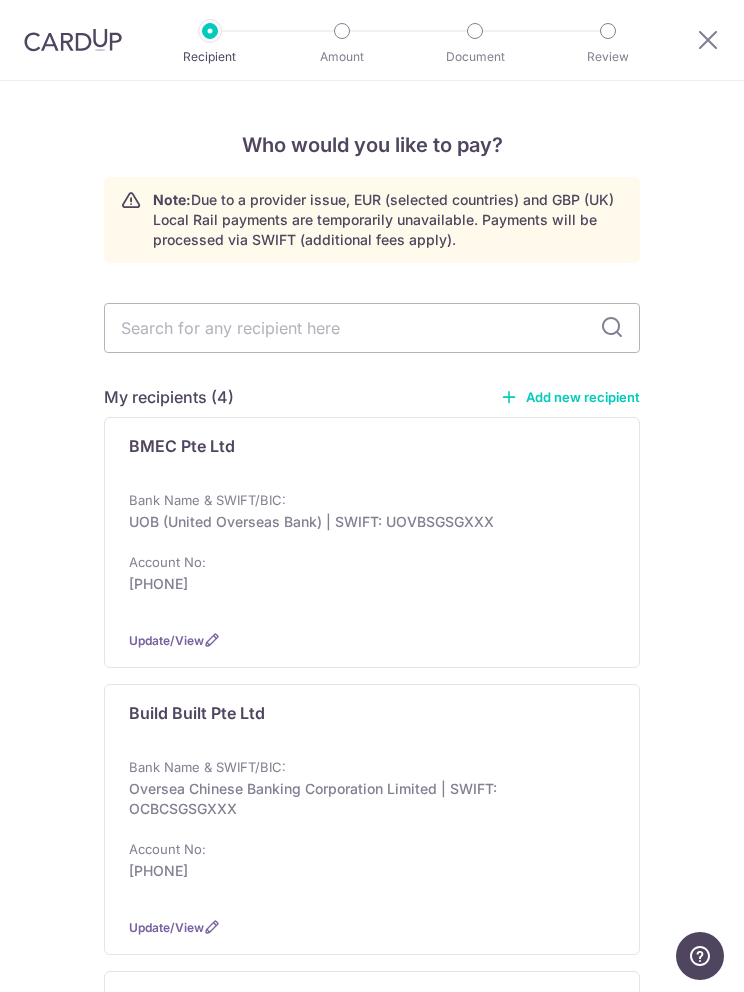 click at bounding box center [372, 328] 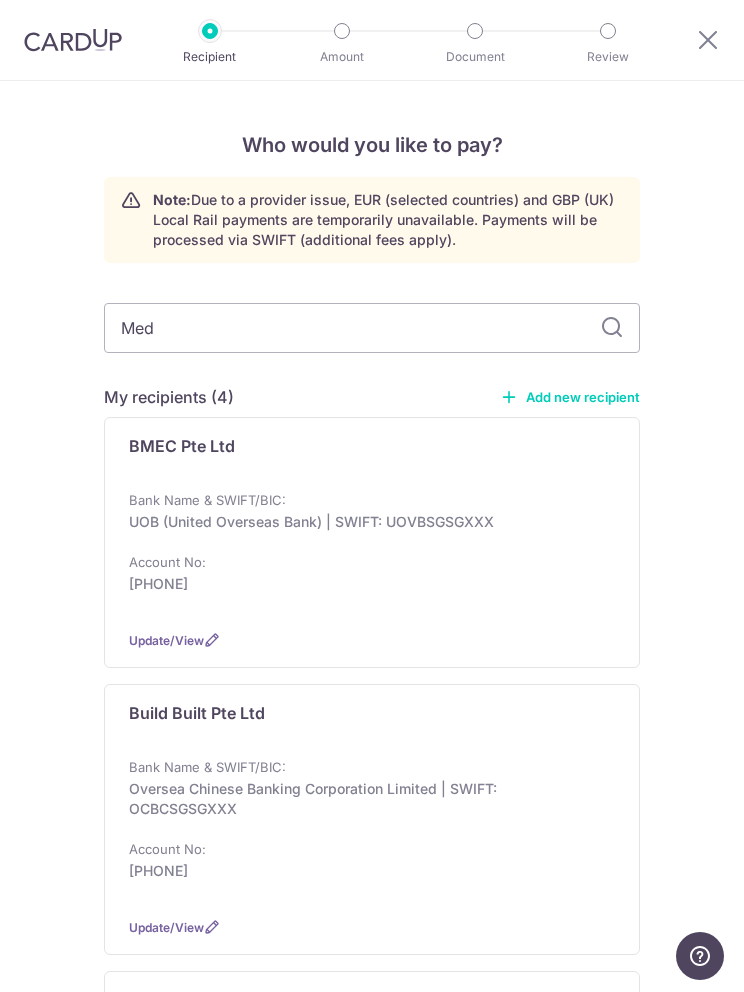 type on "Meda" 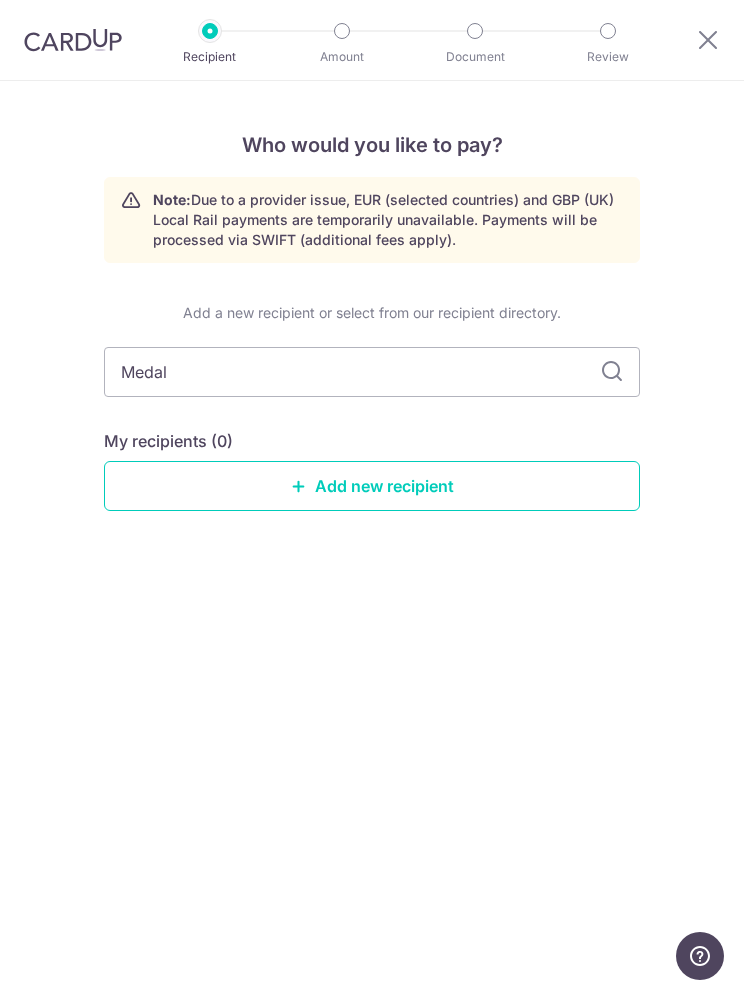 type on "Medal" 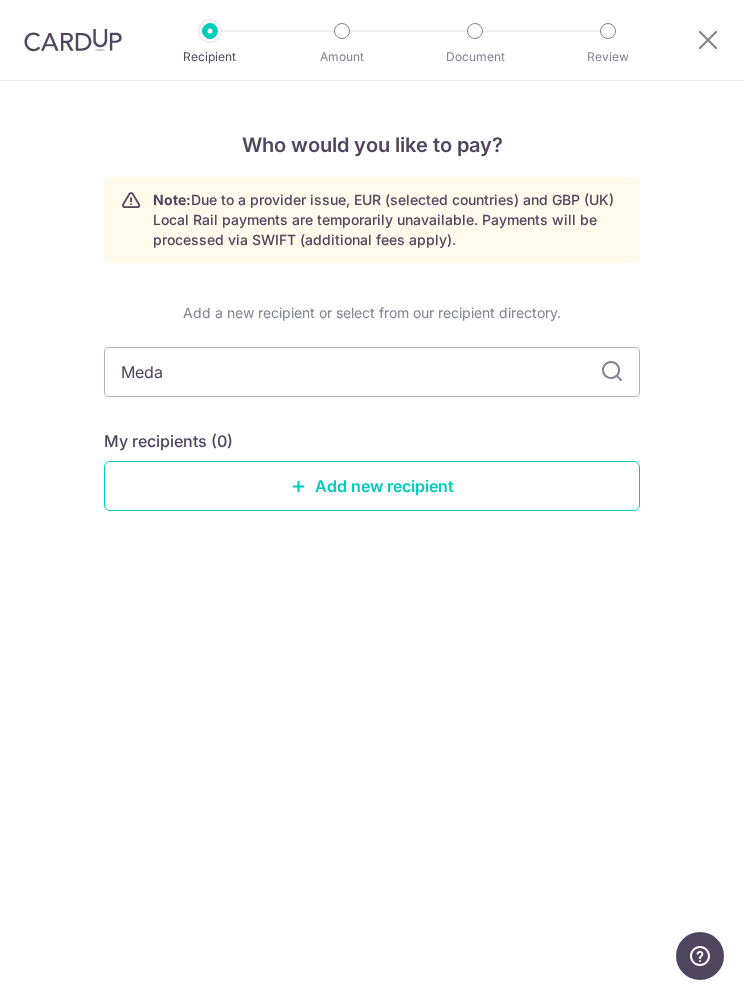 type on "Medai" 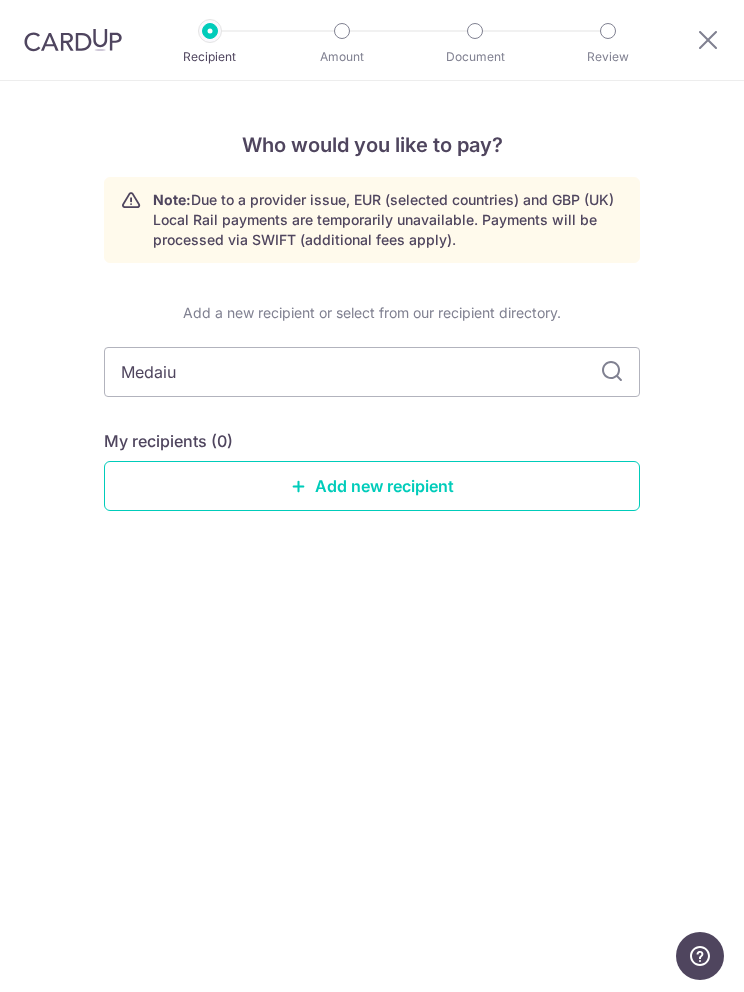 type on "Medaium" 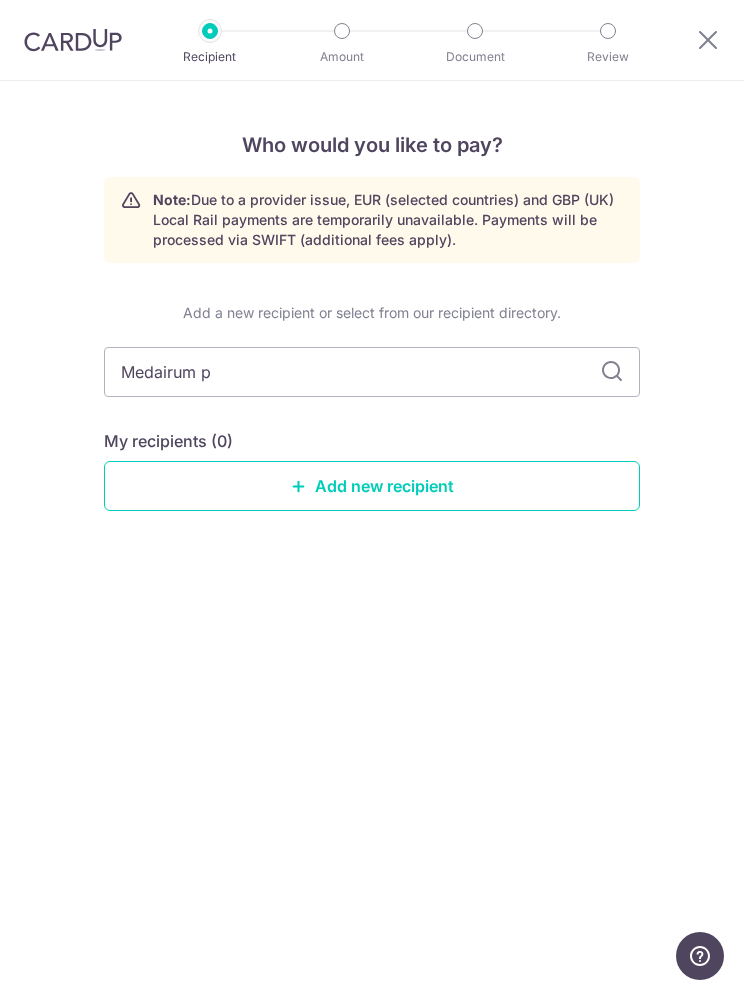 type on "Medairum" 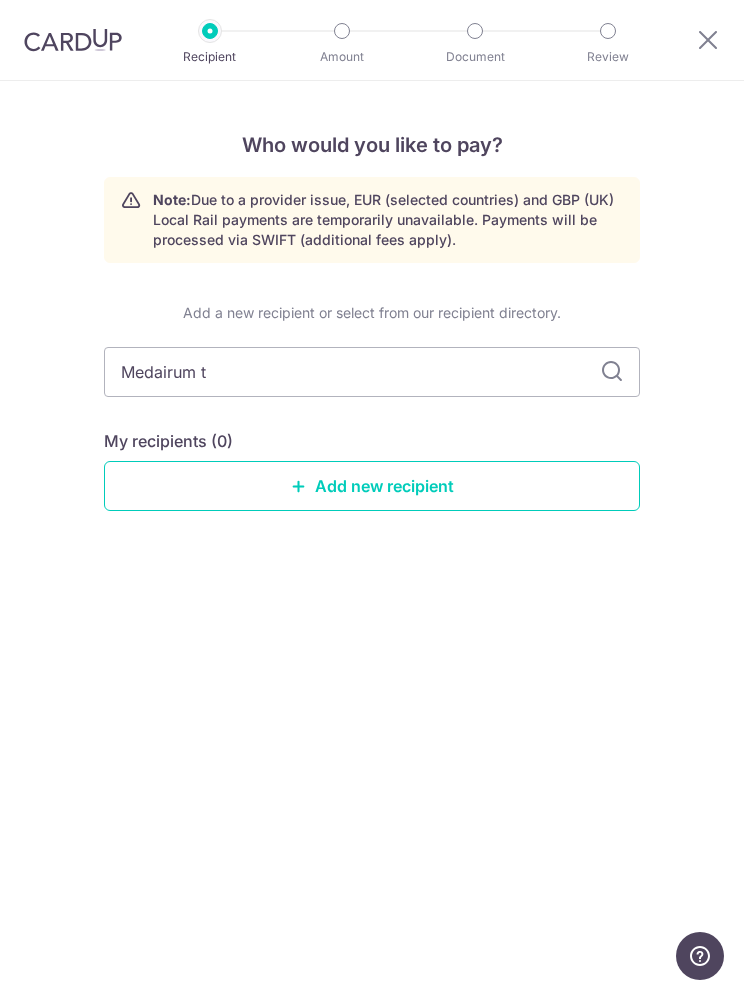 type on "Medairum" 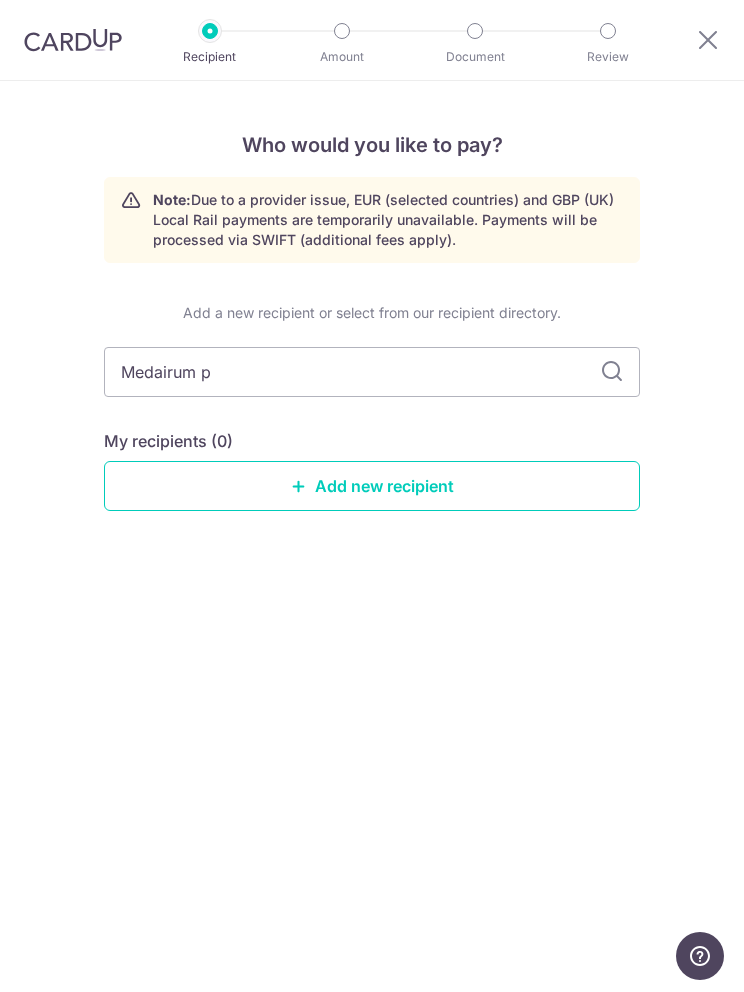 type on "Medairum" 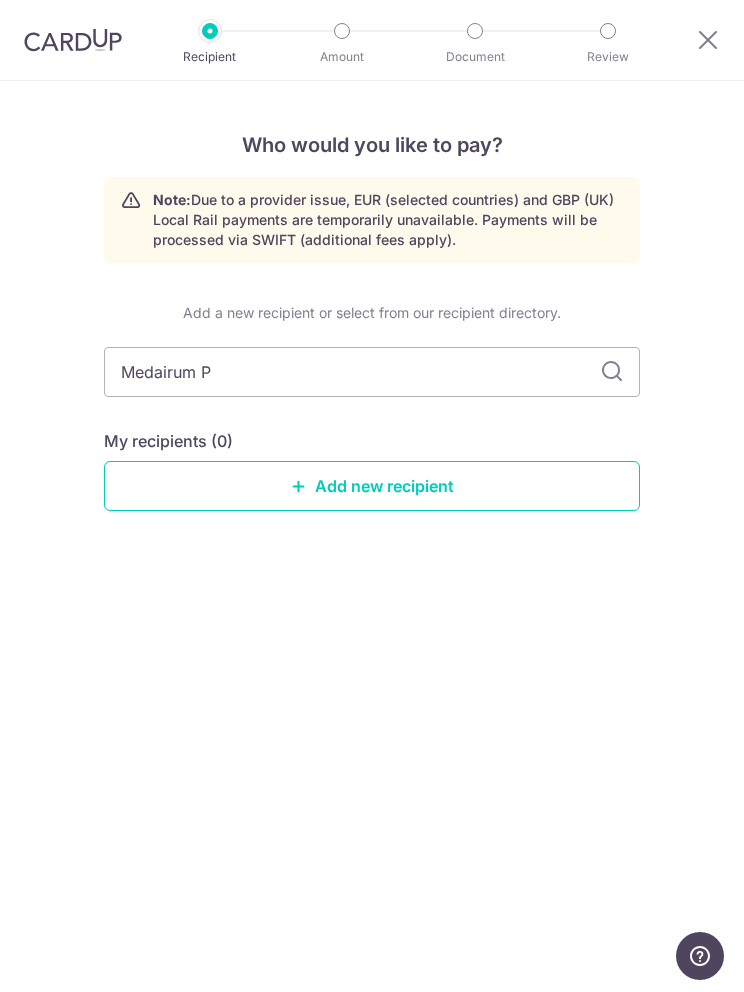 type on "Medairum Pt" 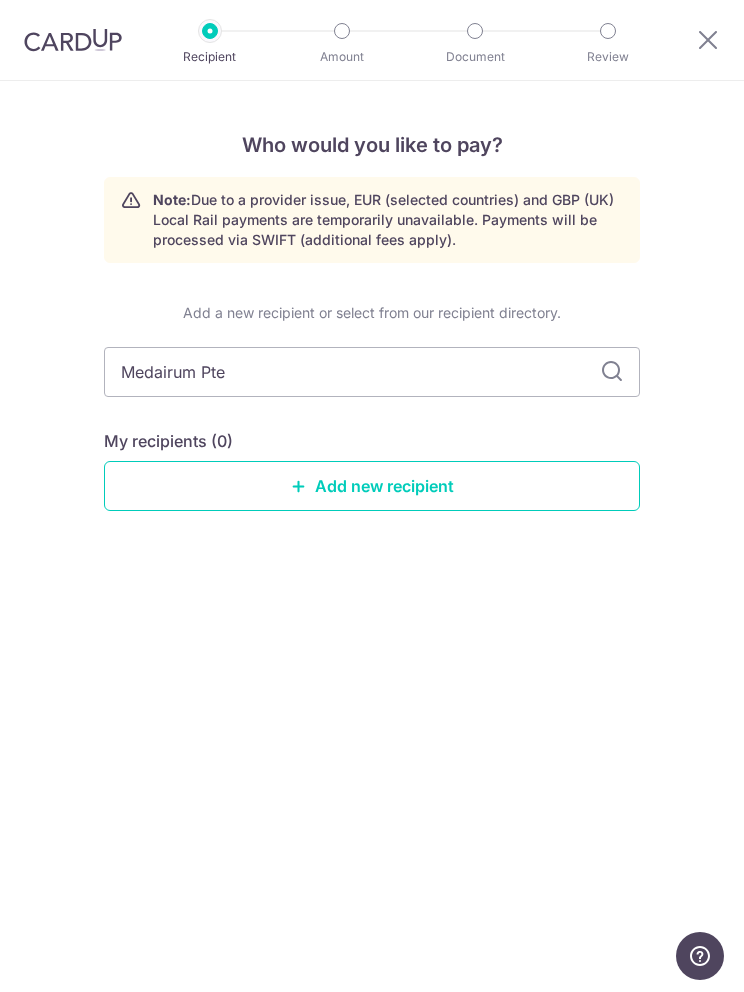 type on "Medairum Pte" 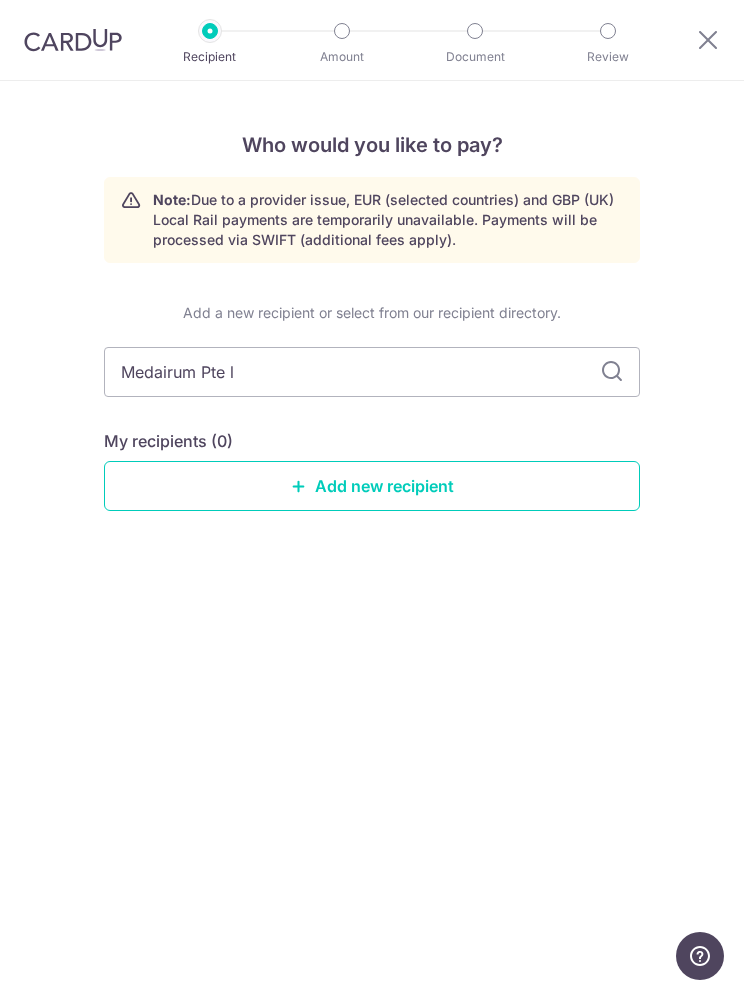 type on "Medairum Pte" 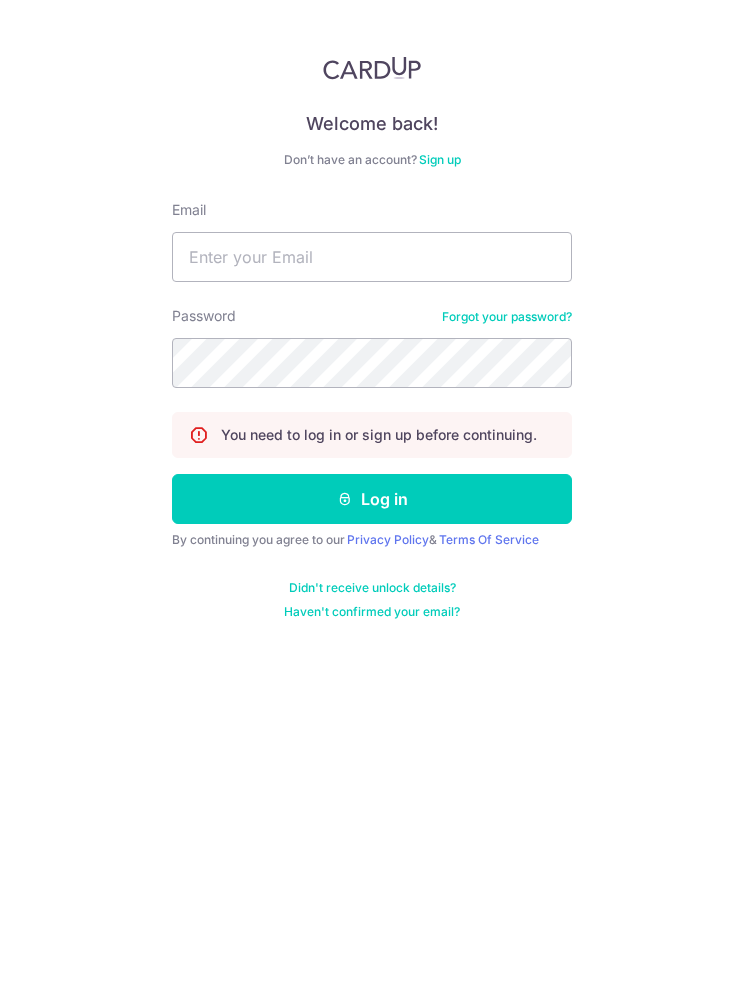 scroll, scrollTop: 0, scrollLeft: 0, axis: both 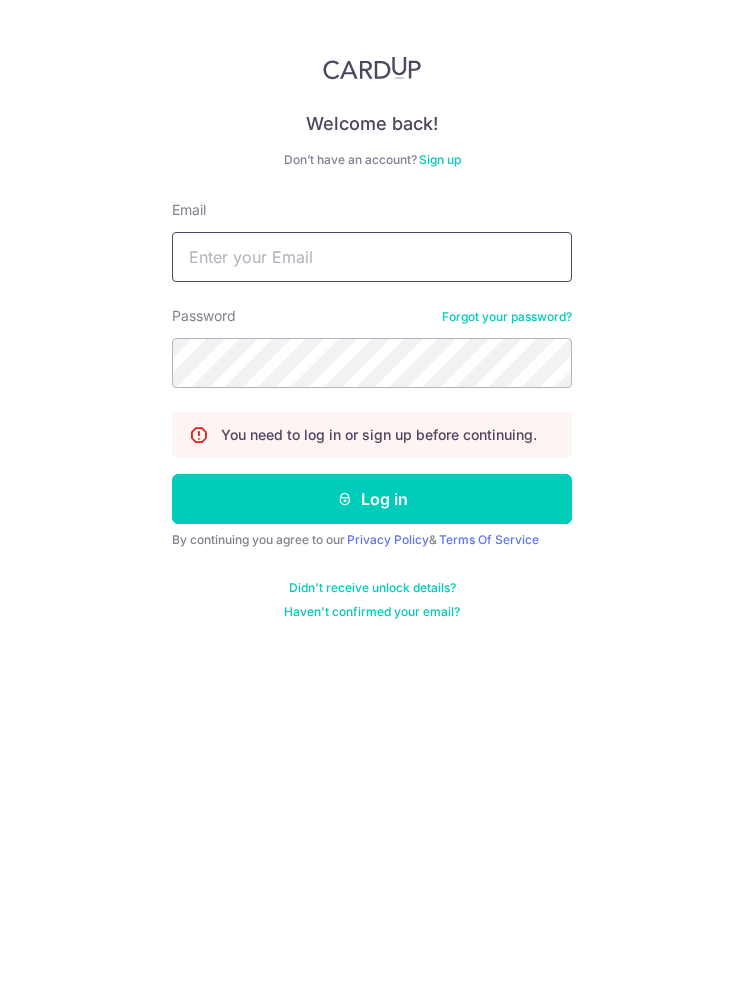 click on "Email" at bounding box center [372, 257] 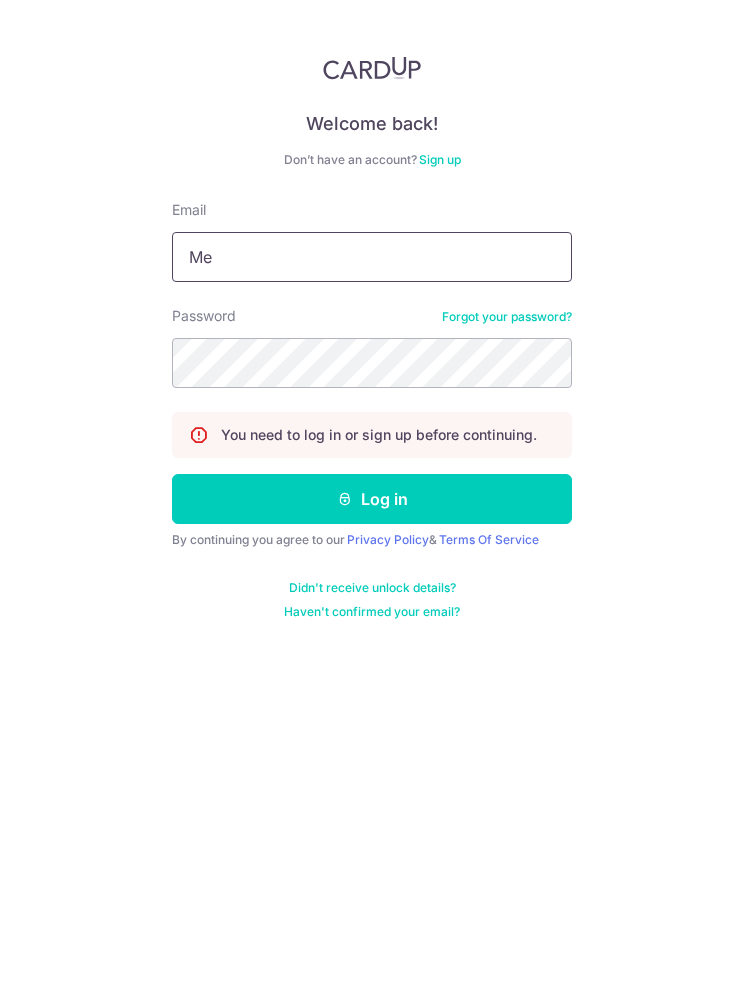 type on "M" 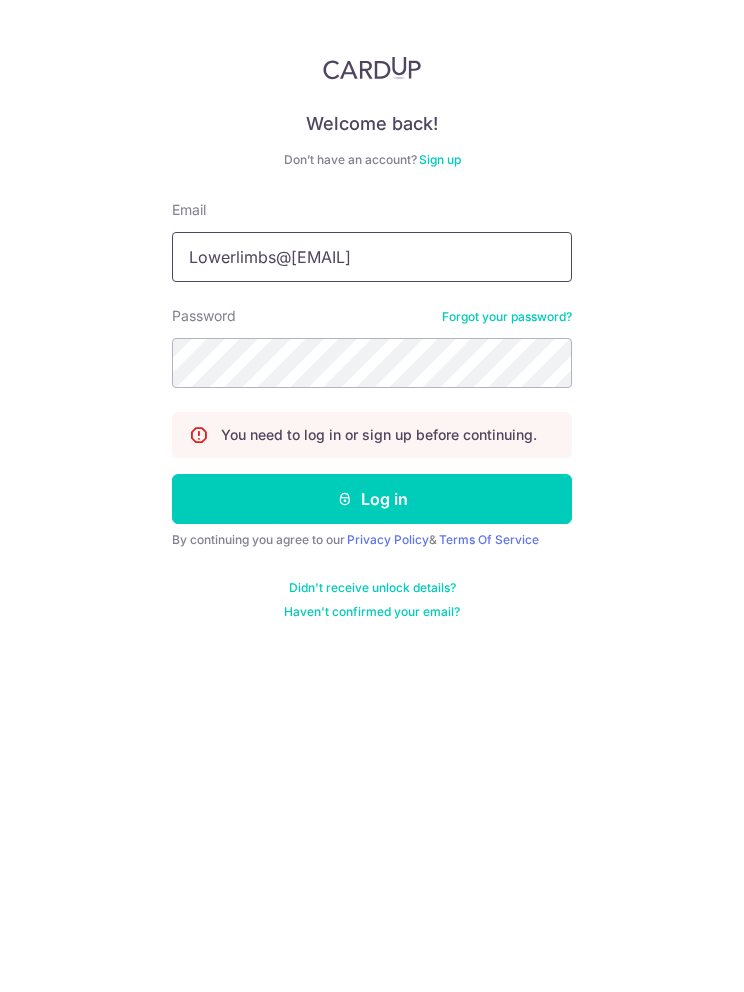 type on "Lowerlimbs@gmail.com" 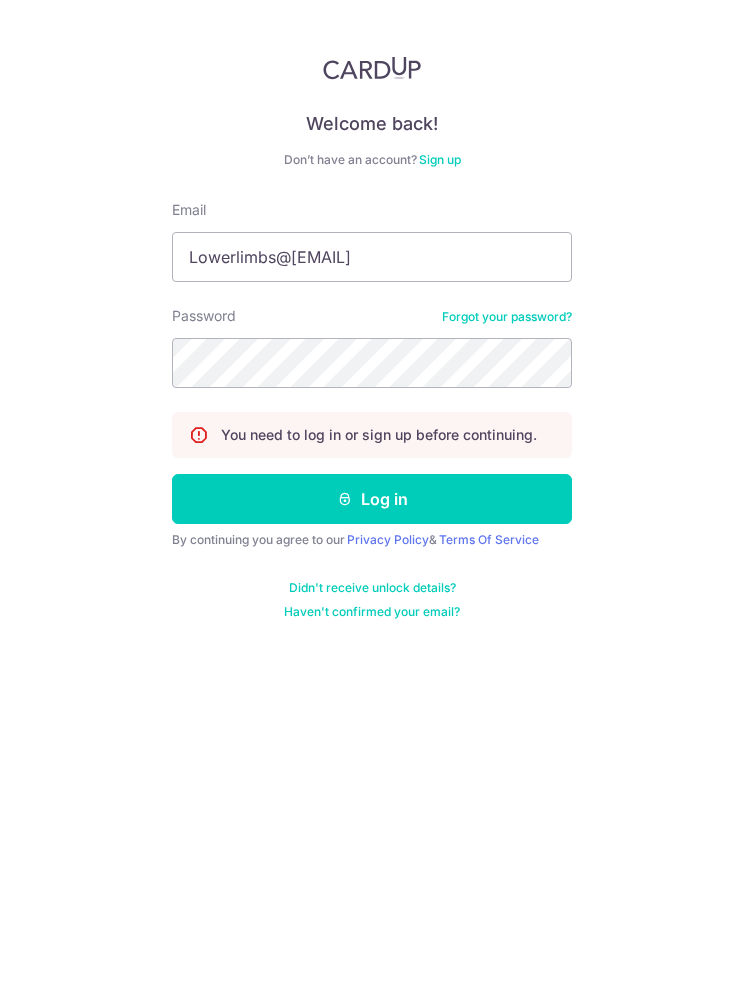 click on "Log in" at bounding box center (372, 499) 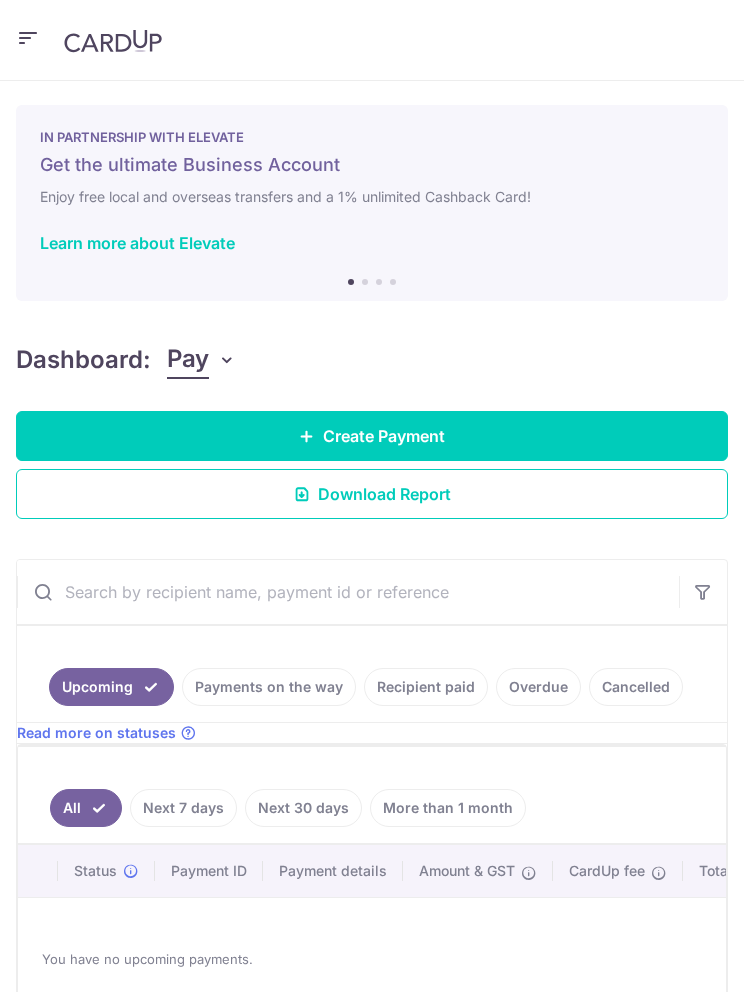 scroll, scrollTop: 0, scrollLeft: 0, axis: both 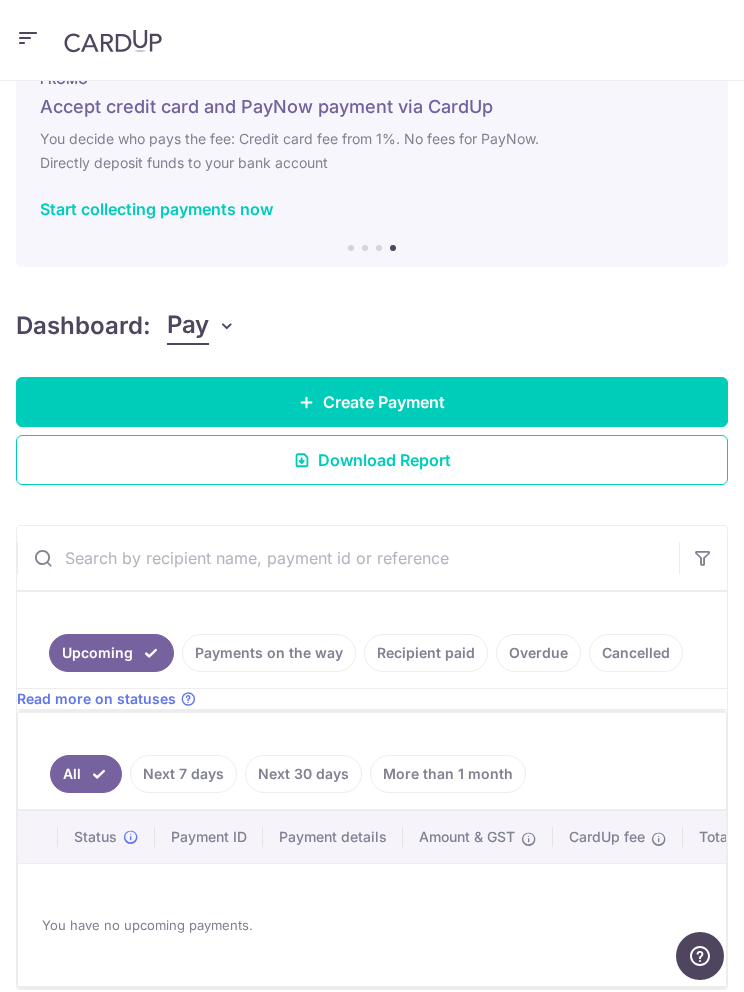 click on "Create Payment" at bounding box center (384, 402) 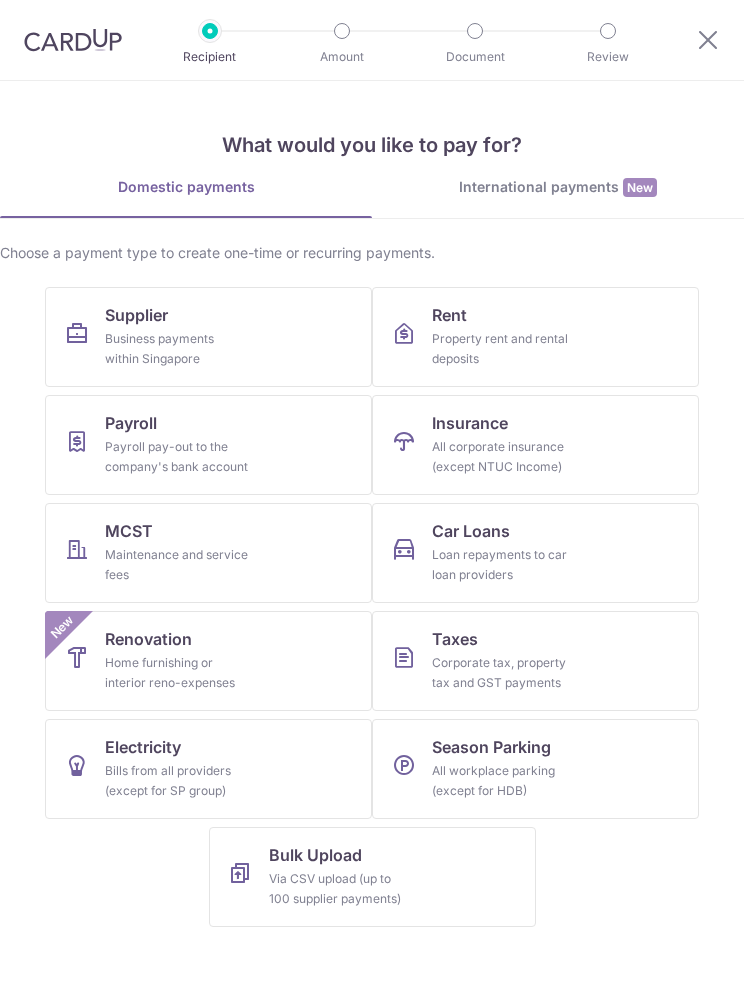 scroll, scrollTop: 0, scrollLeft: 0, axis: both 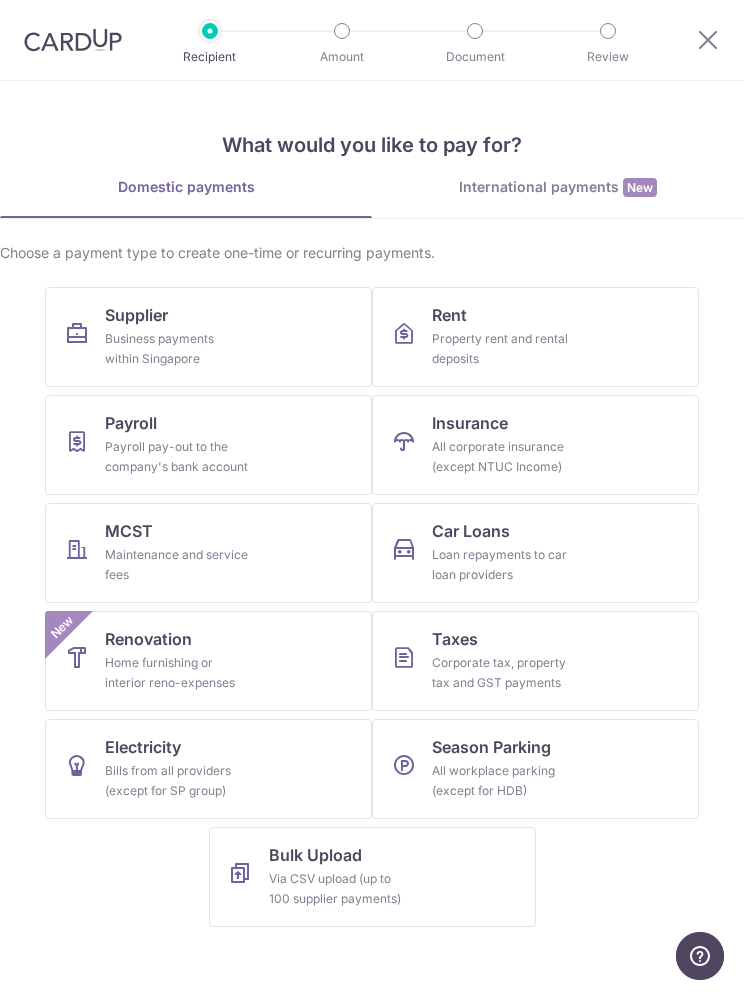 click on "Business payments within Singapore" at bounding box center (177, 349) 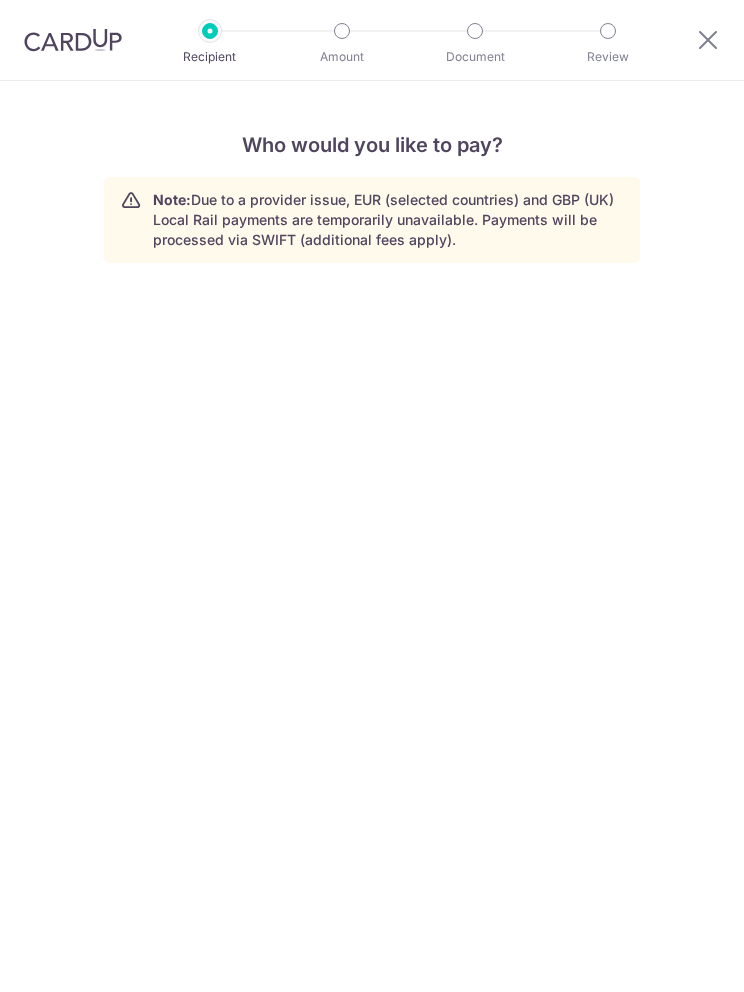 scroll, scrollTop: 0, scrollLeft: 0, axis: both 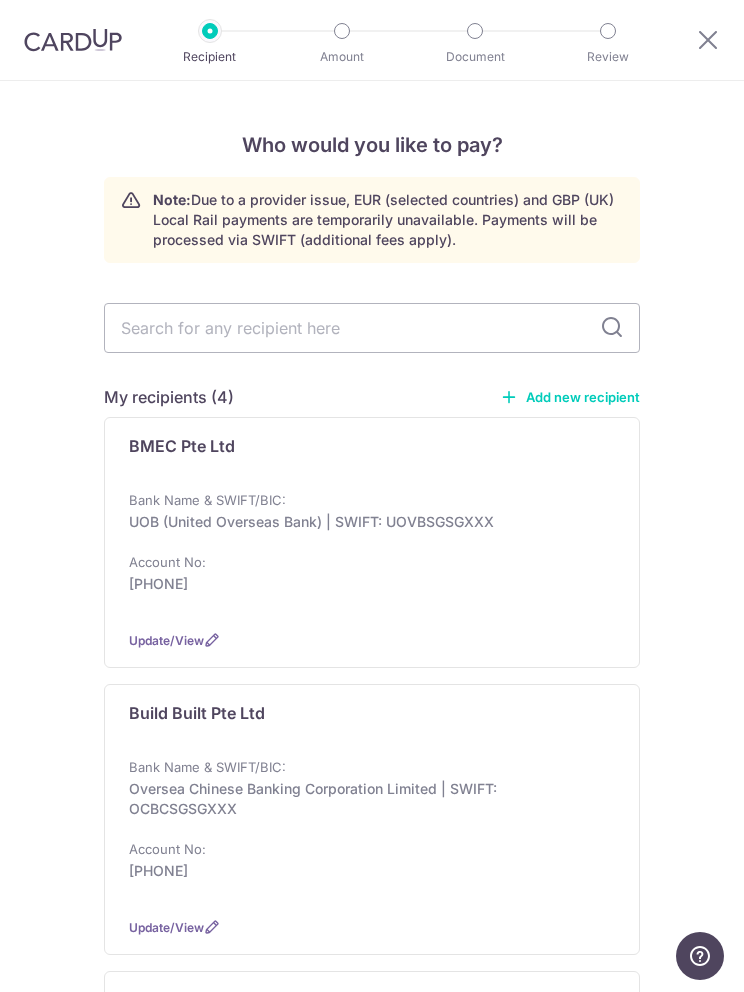 click on "Add new recipient" at bounding box center [570, 397] 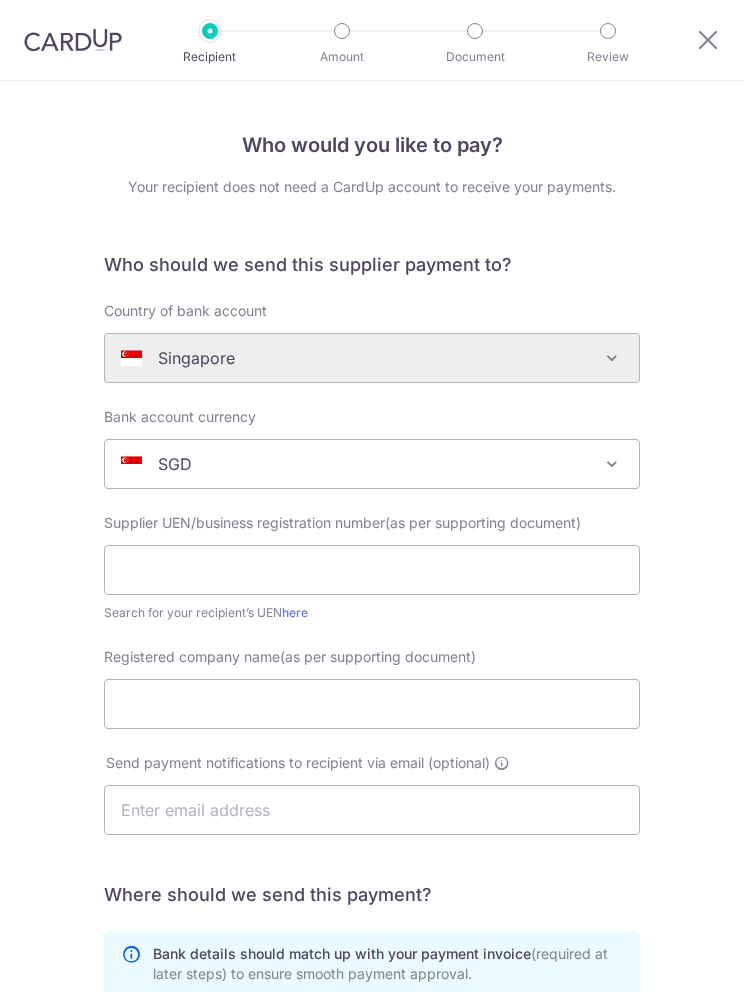 scroll, scrollTop: 0, scrollLeft: 0, axis: both 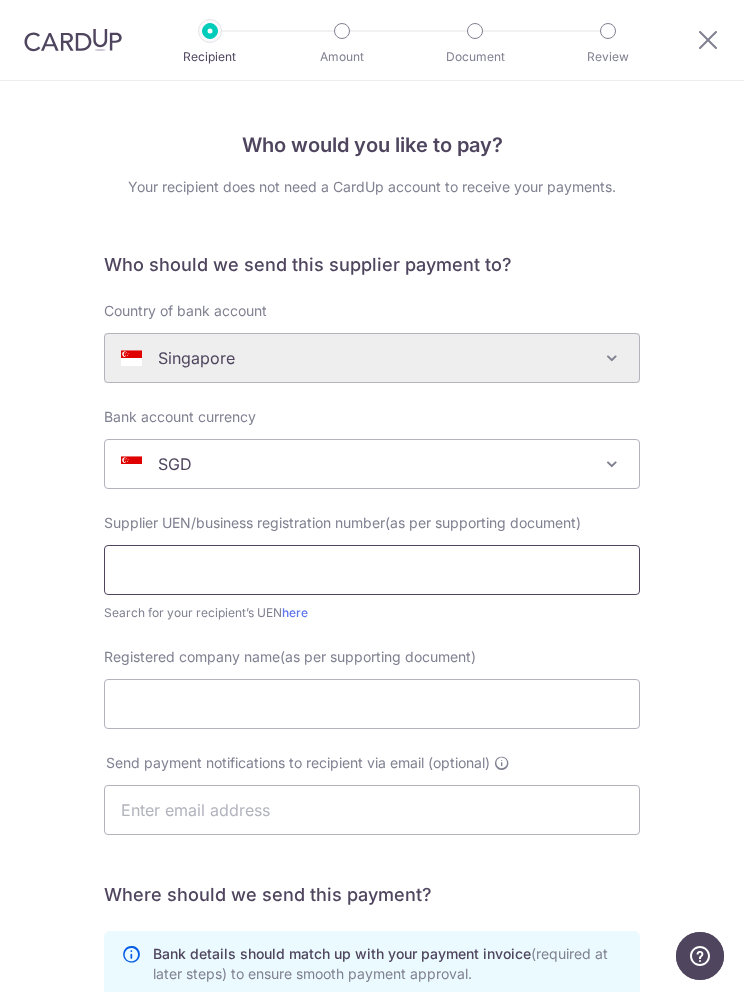 click at bounding box center [372, 570] 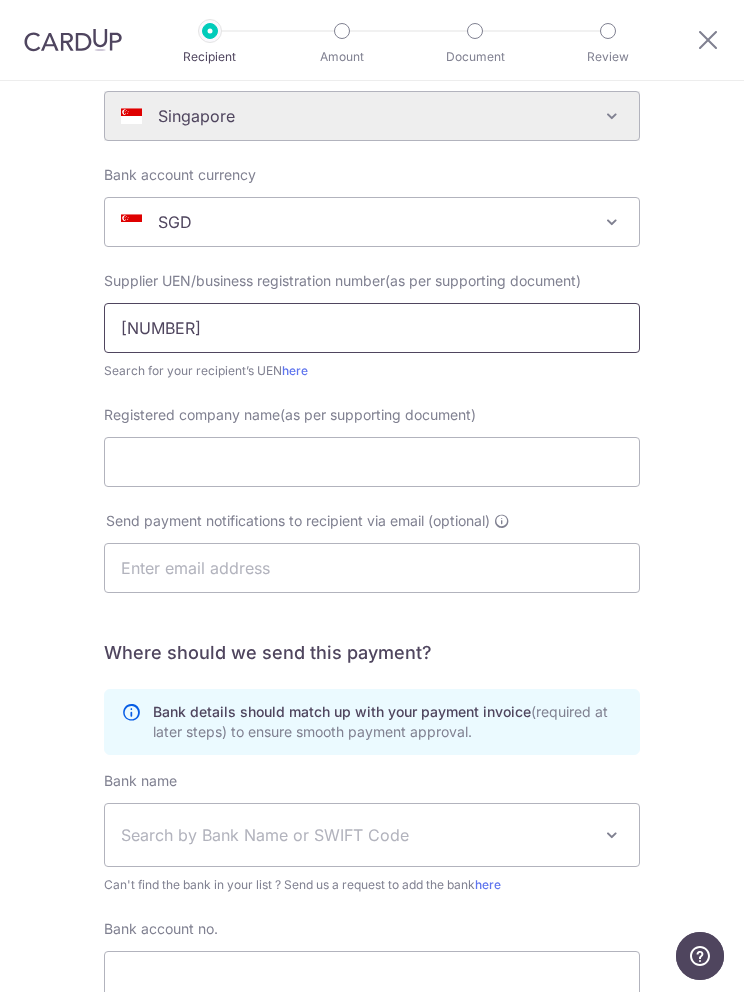 scroll, scrollTop: 241, scrollLeft: 0, axis: vertical 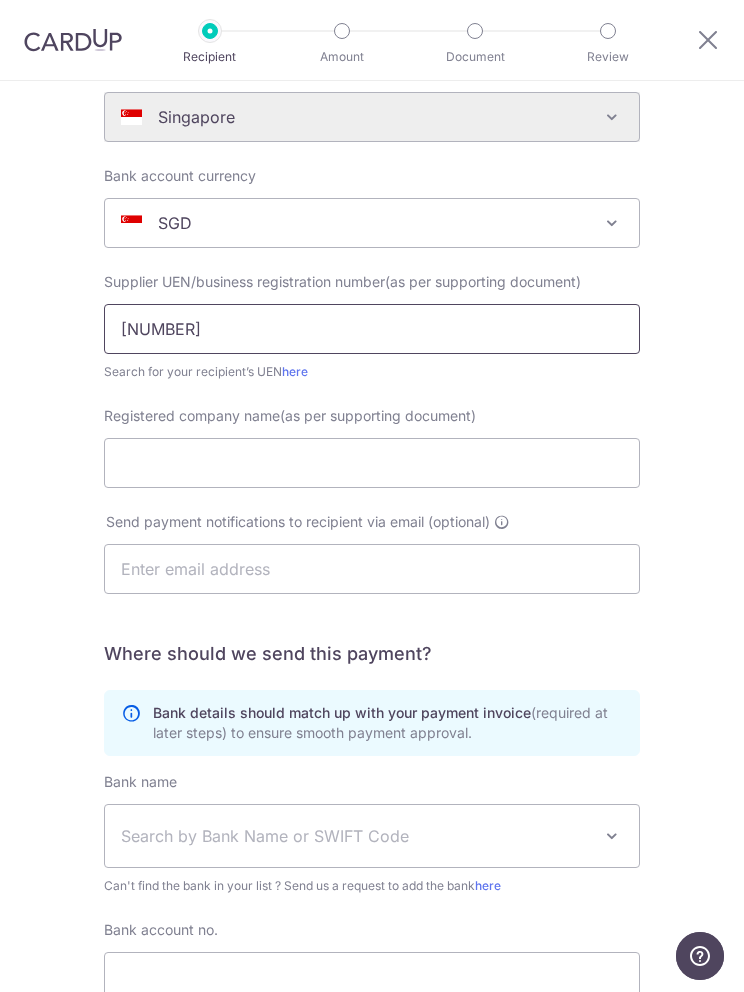 type on "200106350G001" 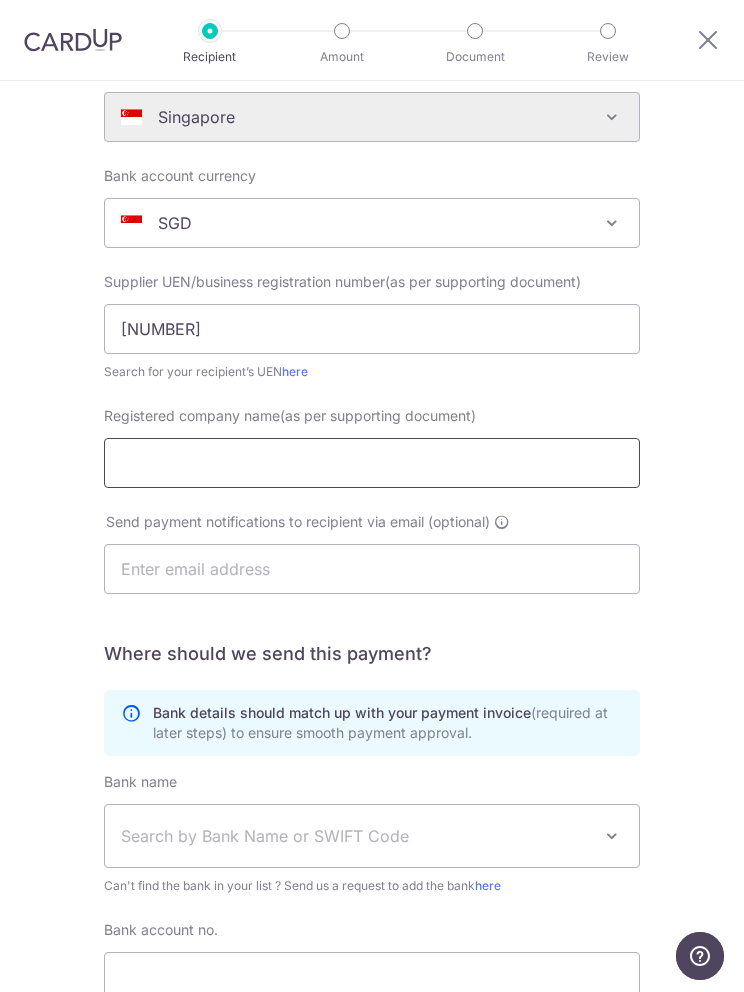 click on "Registered company name(as per supporting document)" at bounding box center [372, 463] 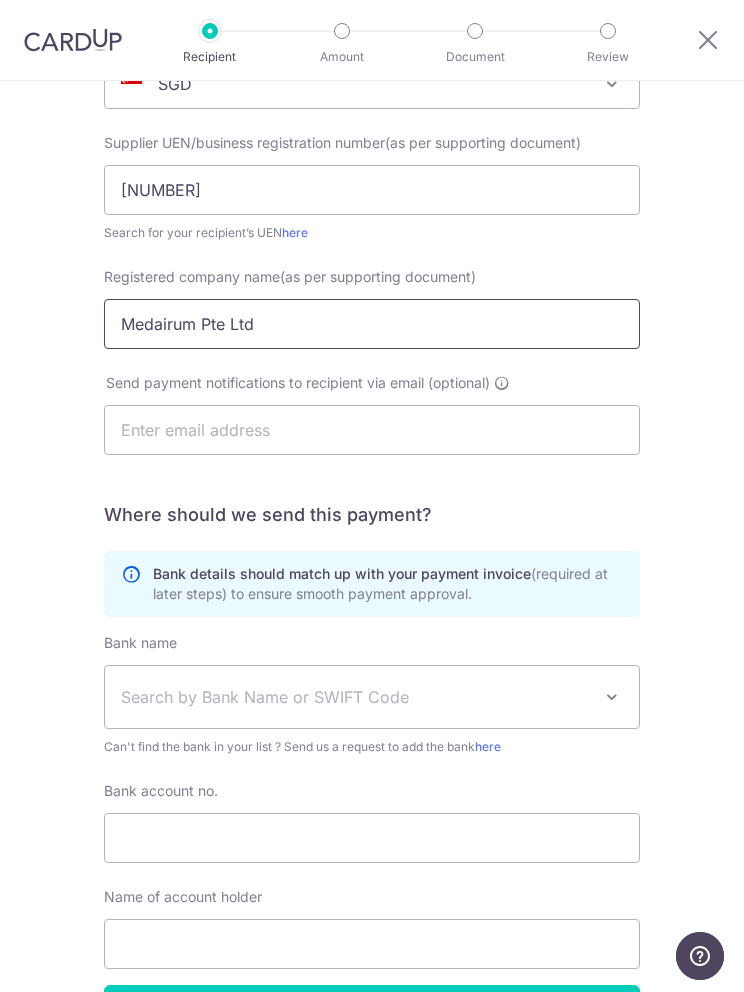 scroll, scrollTop: 407, scrollLeft: 0, axis: vertical 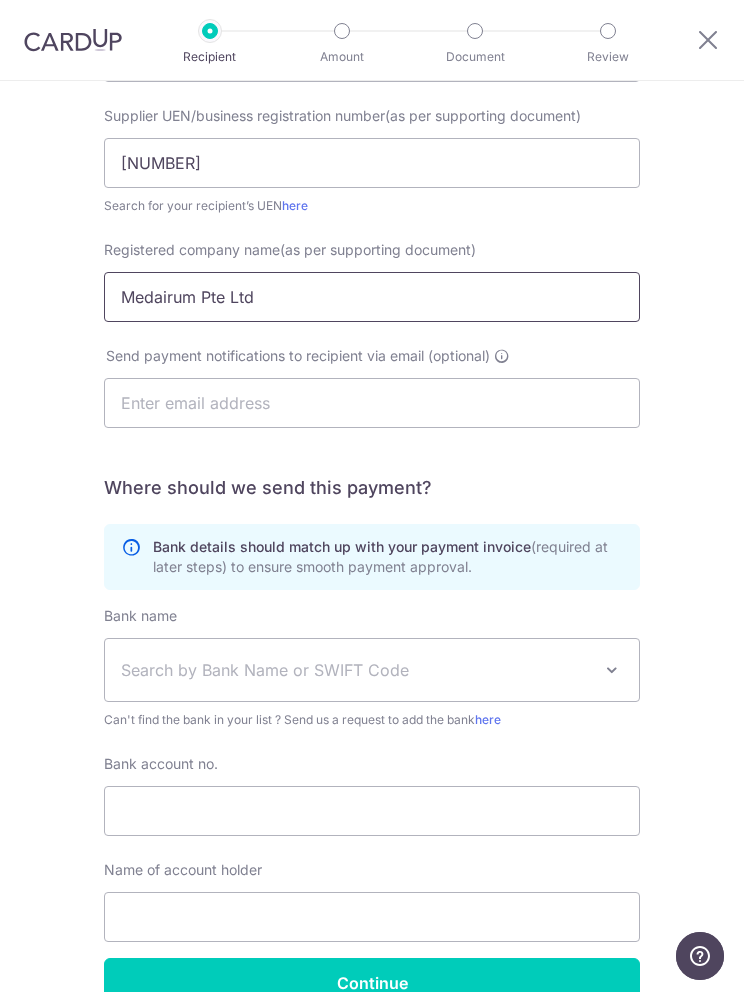 type on "Medairum Pte Ltd" 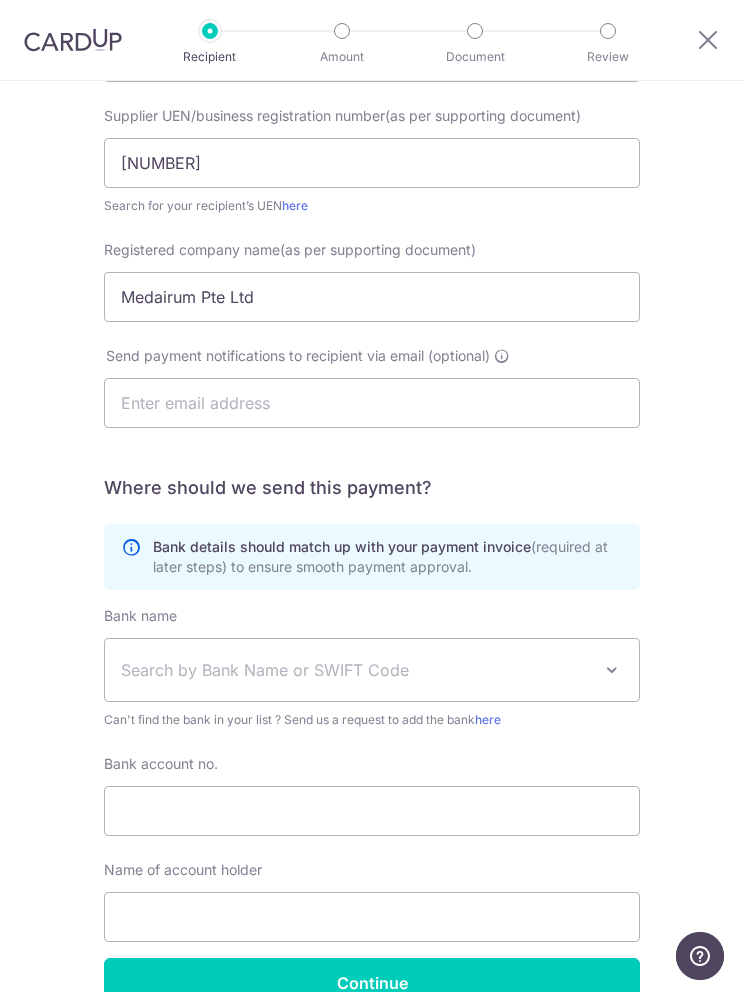 click at bounding box center (372, 403) 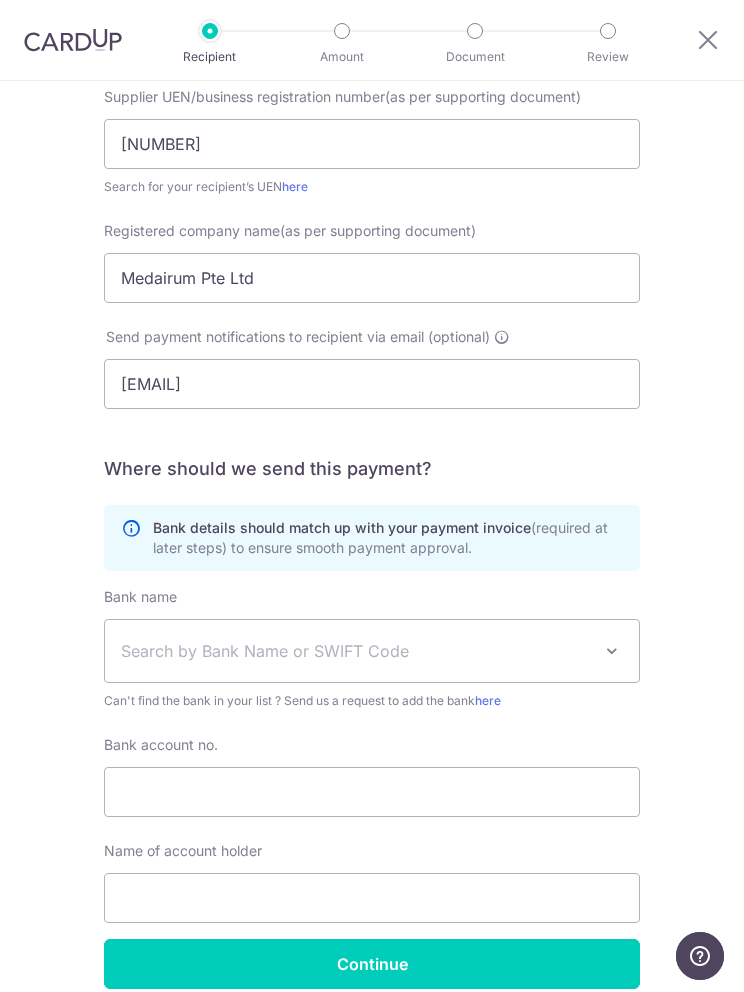 scroll, scrollTop: 425, scrollLeft: 0, axis: vertical 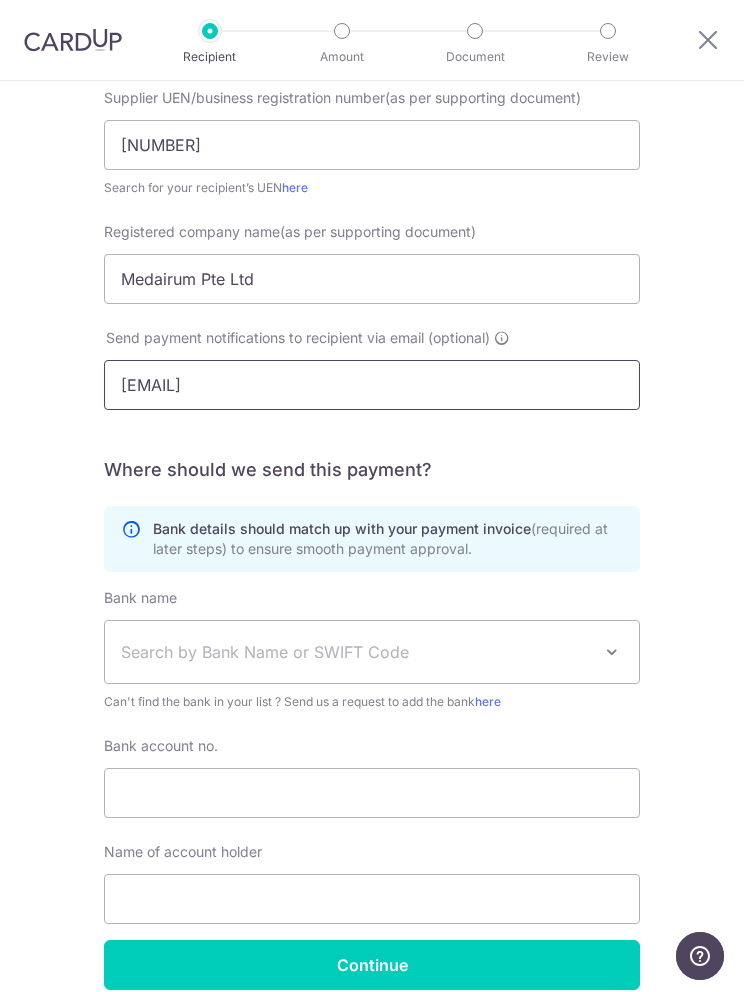 type on "Niro@medairum.com" 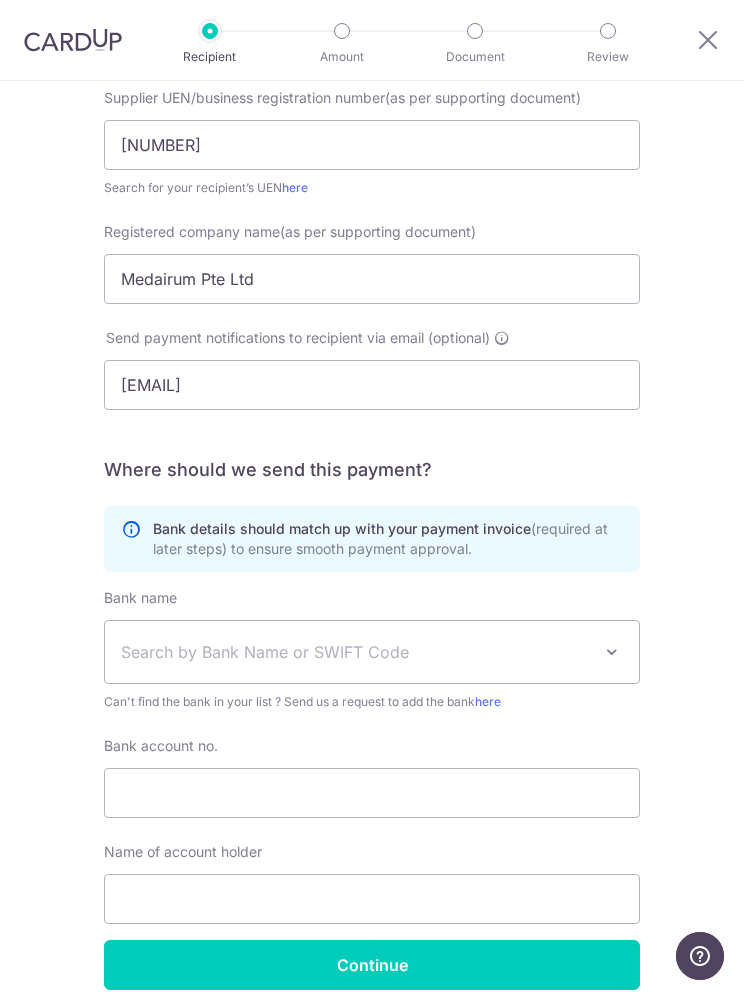 click on "Search by Bank Name or SWIFT Code" at bounding box center (356, 652) 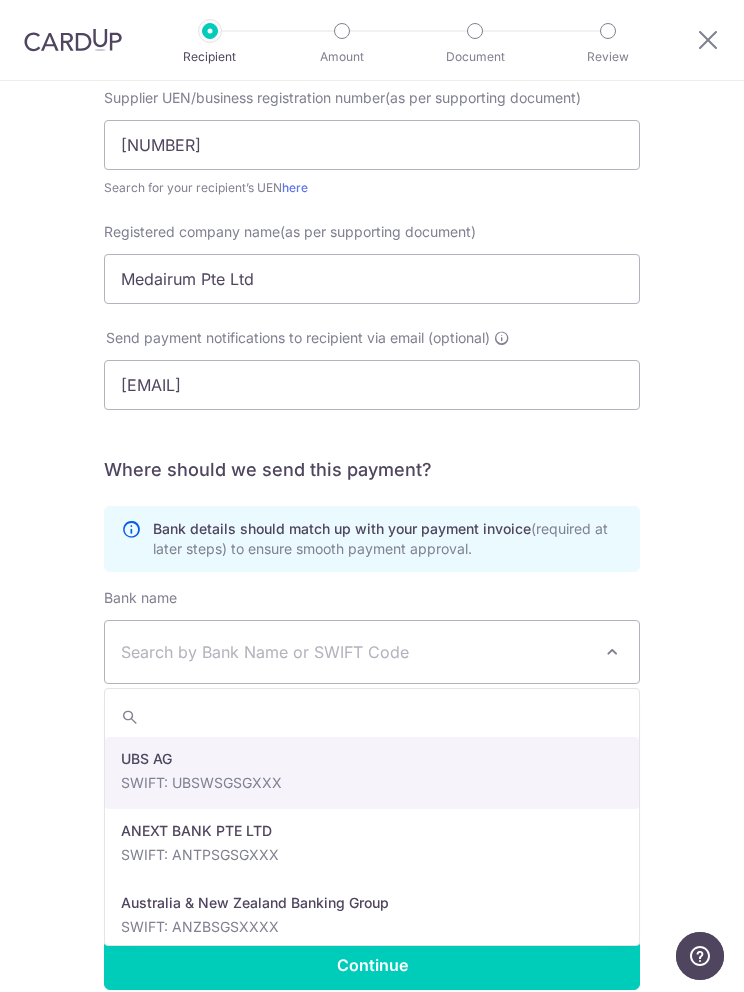click on "Search by Bank Name or SWIFT Code" at bounding box center (356, 652) 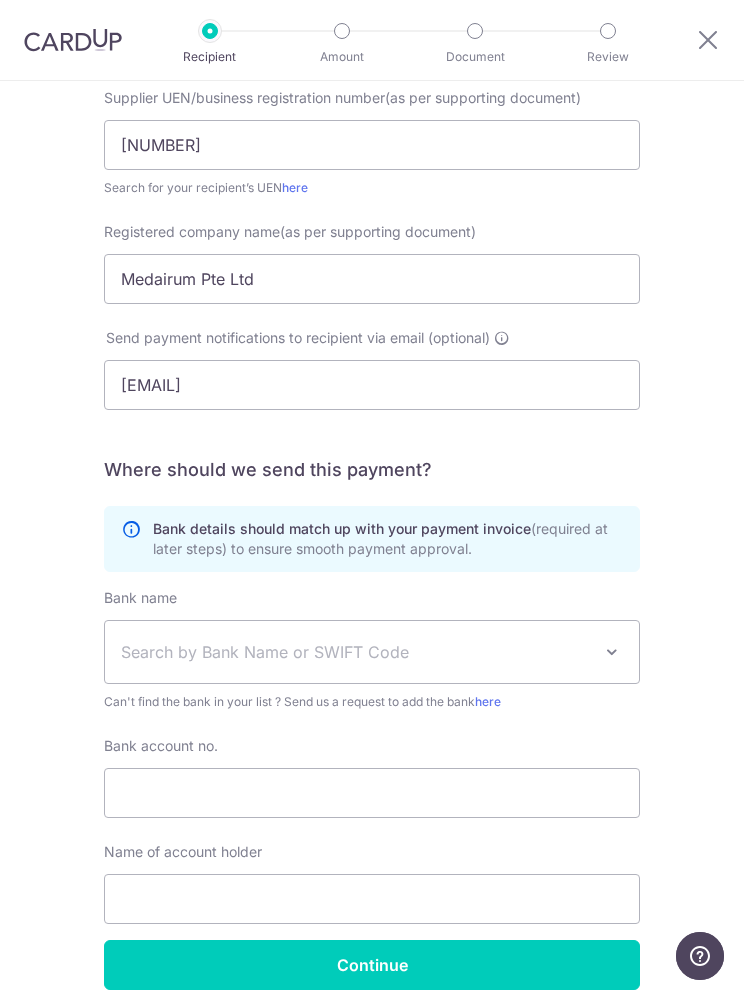 click on "Search by Bank Name or SWIFT Code" at bounding box center (356, 652) 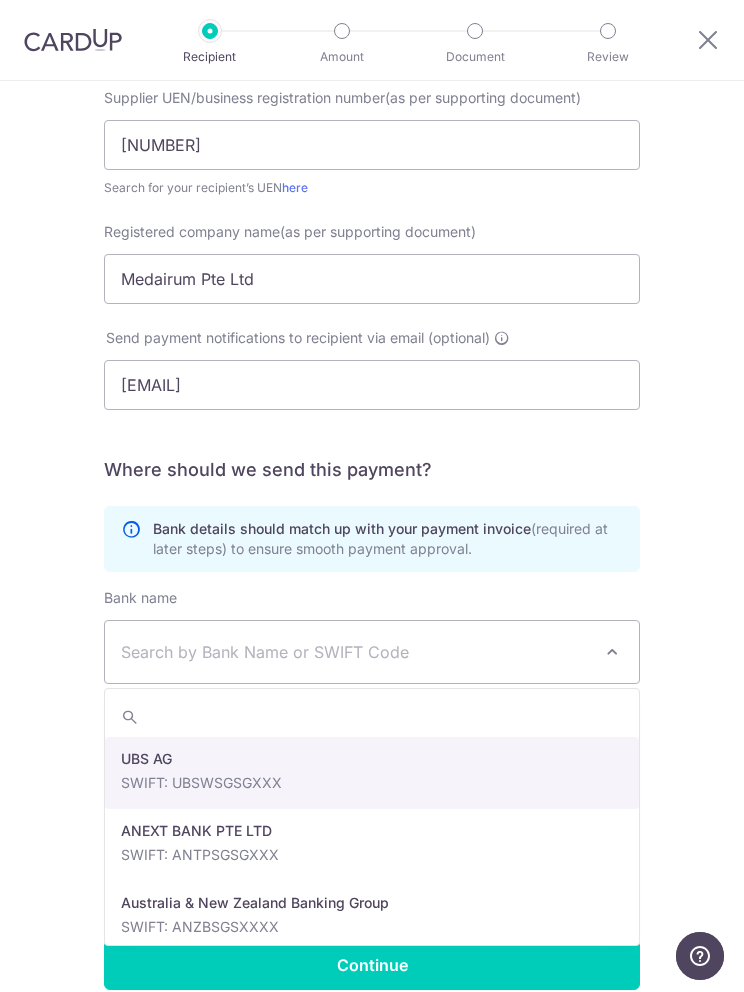 click on "Search by Bank Name or SWIFT Code" at bounding box center (356, 652) 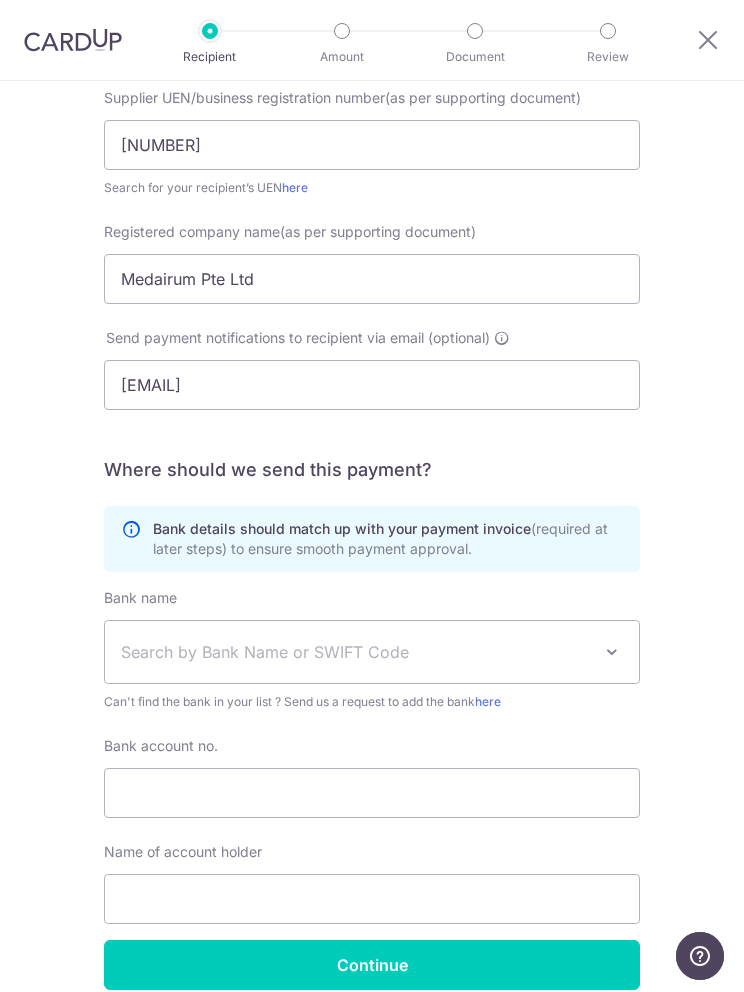 click on "Search by Bank Name or SWIFT Code" at bounding box center (356, 652) 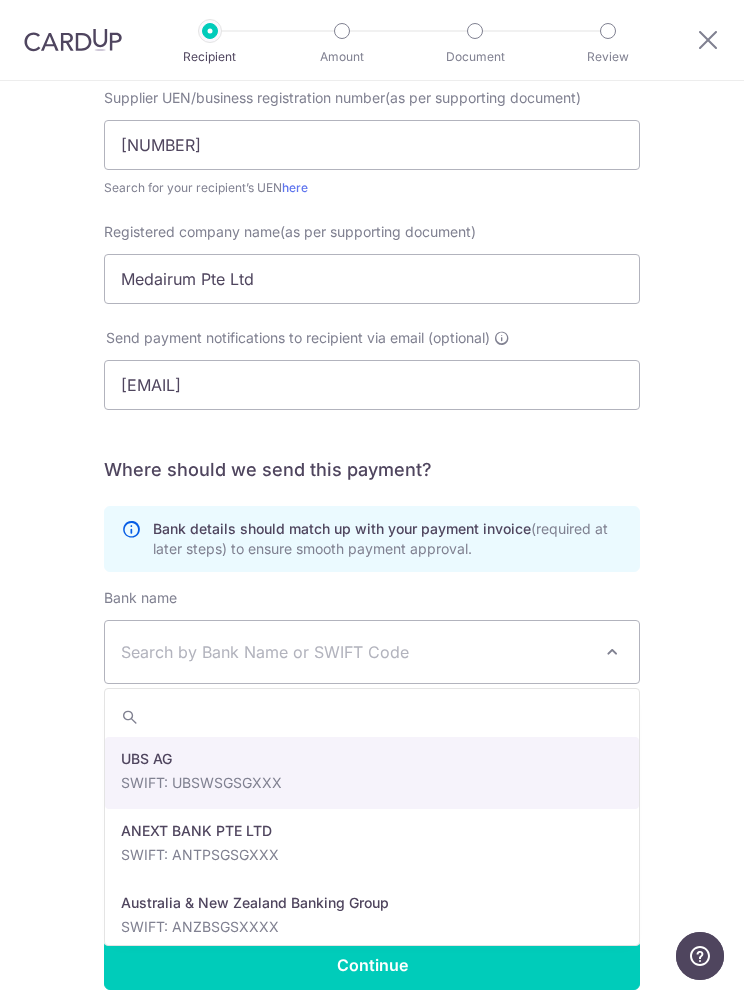 click at bounding box center (372, 717) 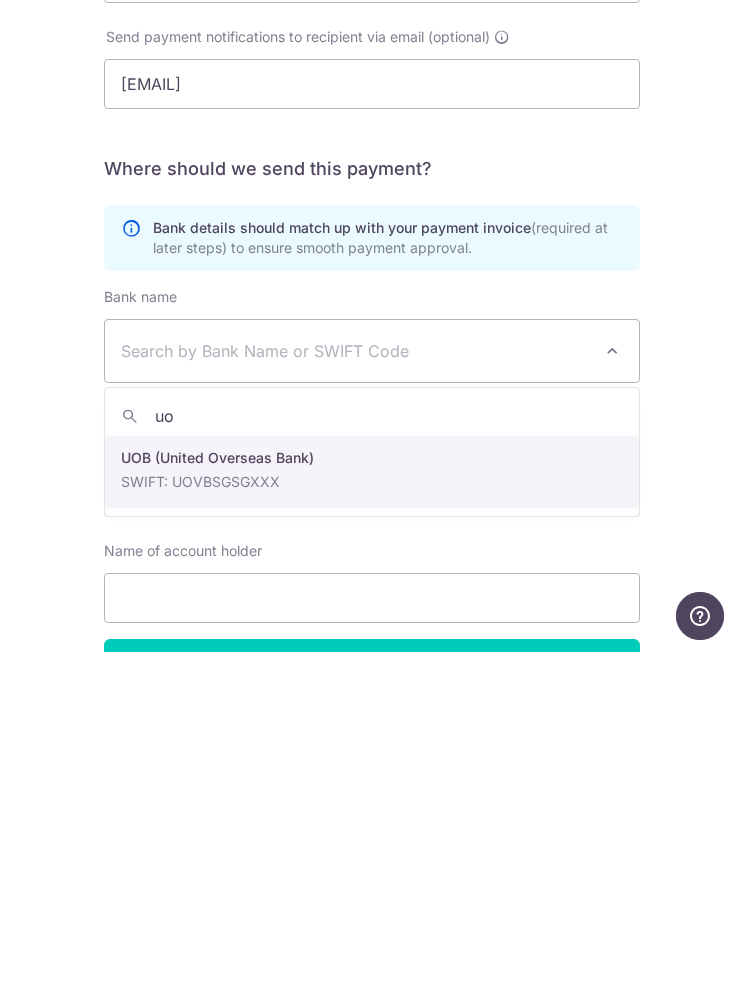 type on "uob" 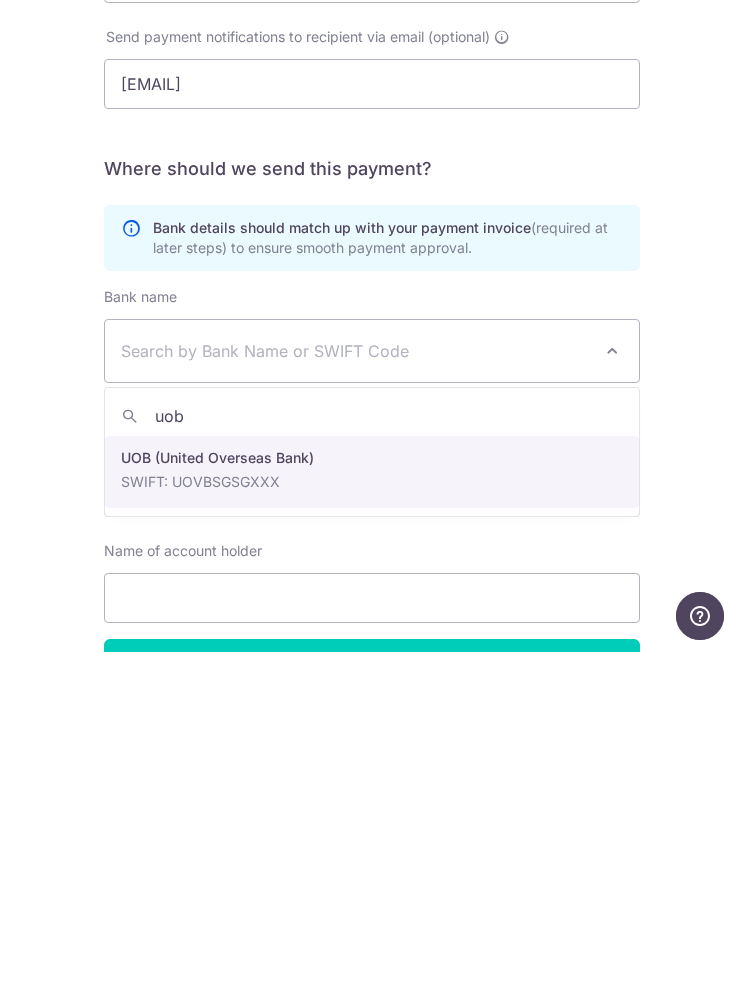 select on "18" 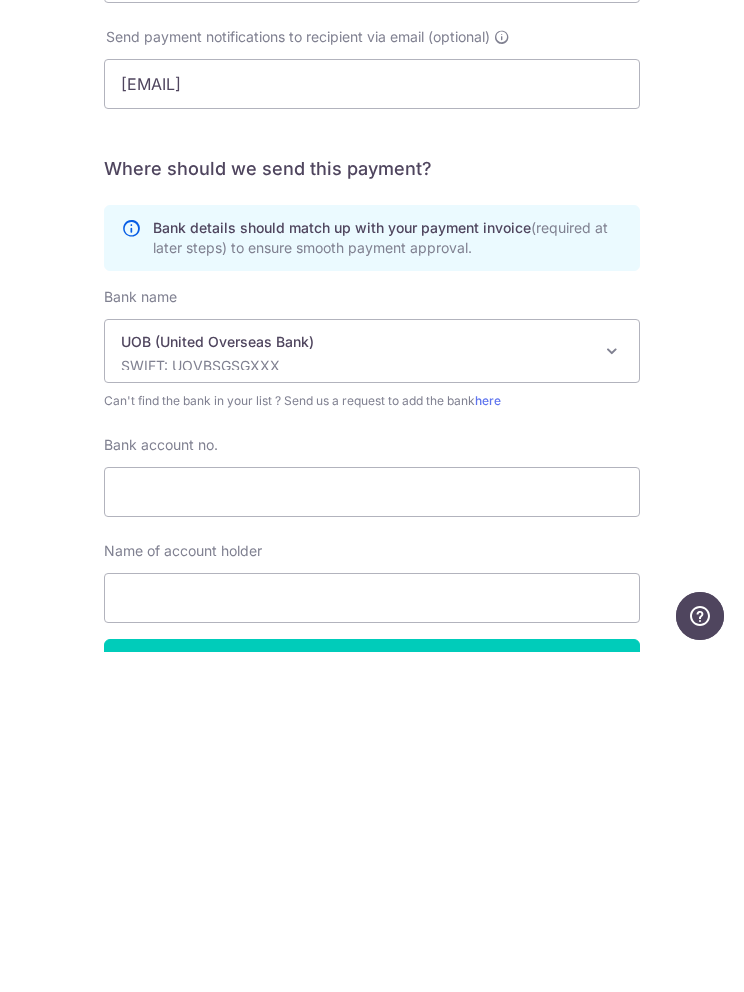 scroll, scrollTop: 92, scrollLeft: 0, axis: vertical 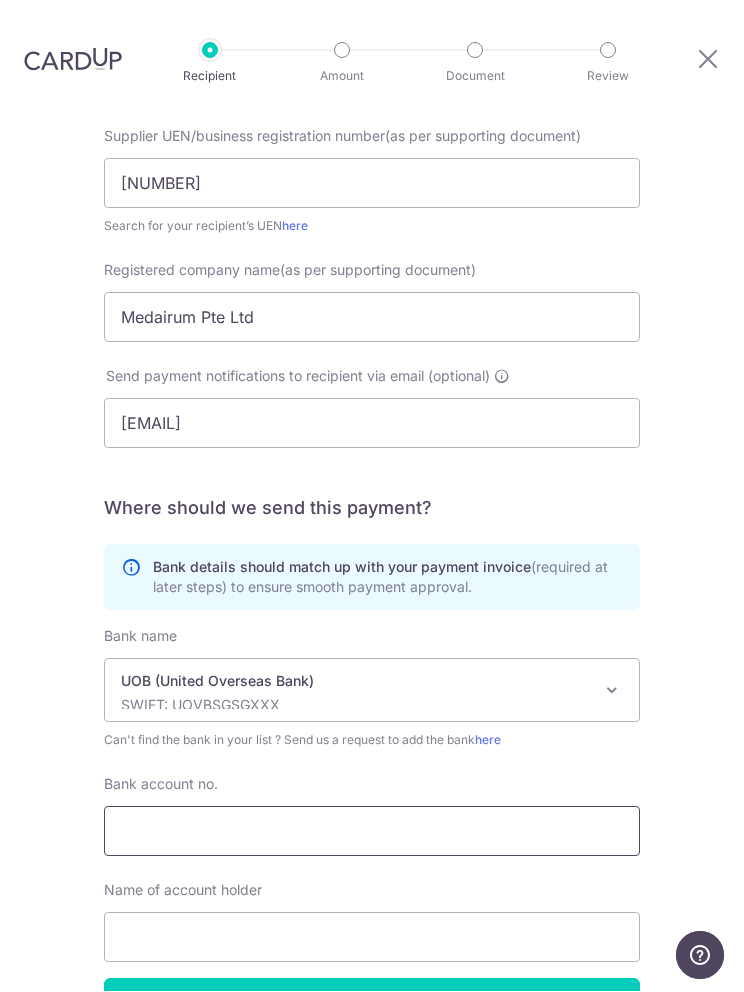 click on "Bank account no." at bounding box center [372, 832] 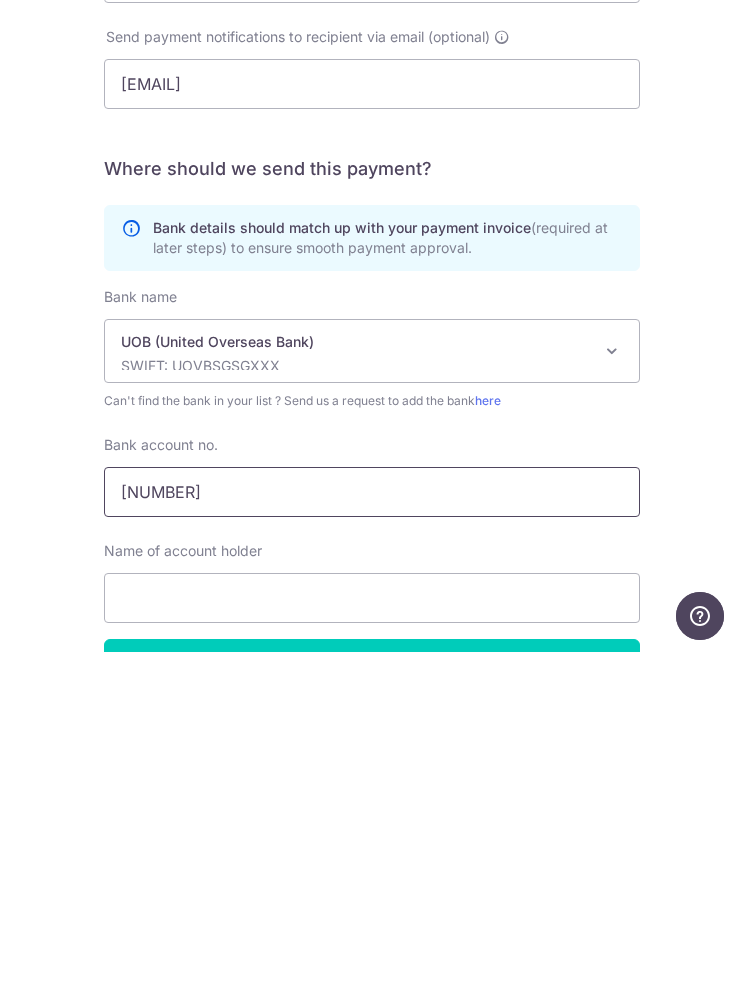 type on "1153106415" 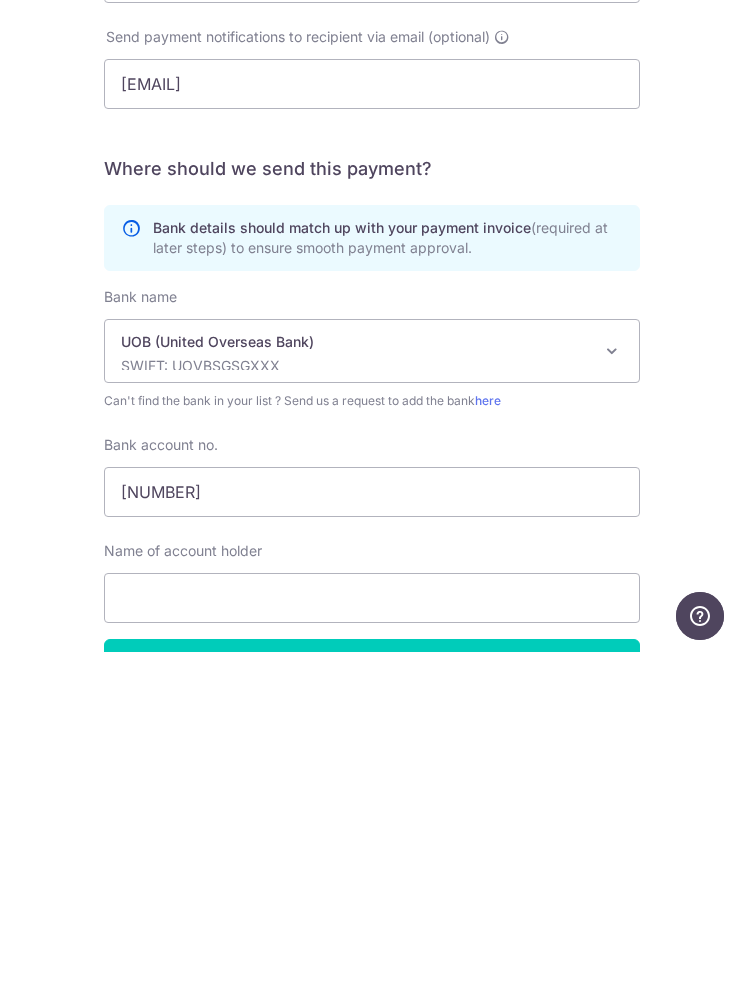 click at bounding box center (372, 938) 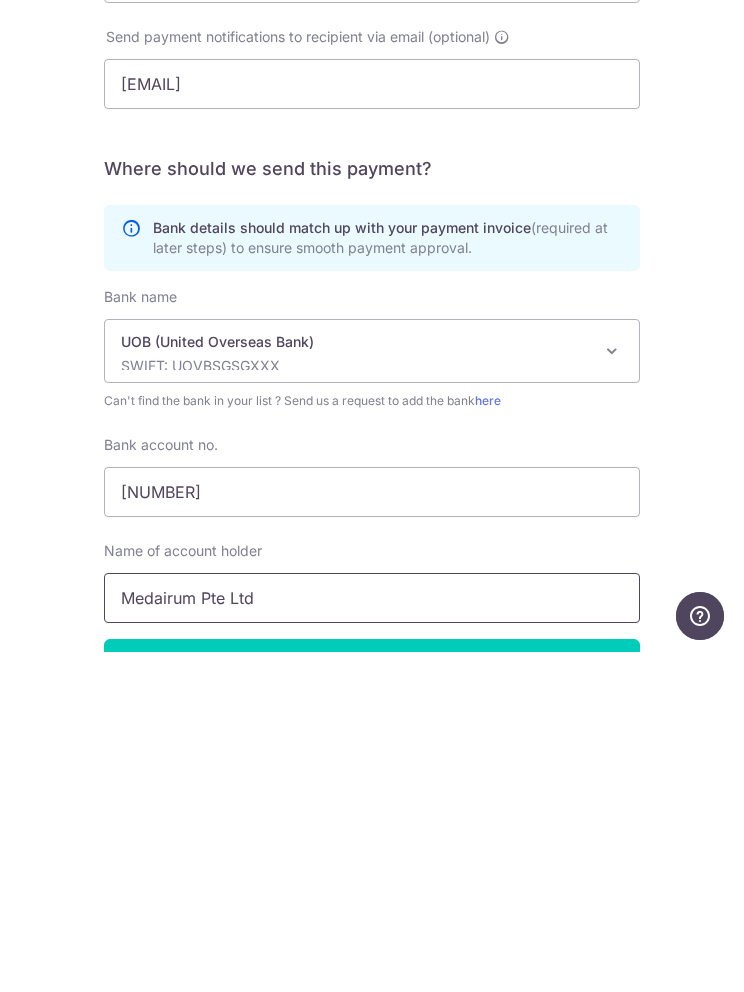 type on "Medairum Pte Ltd" 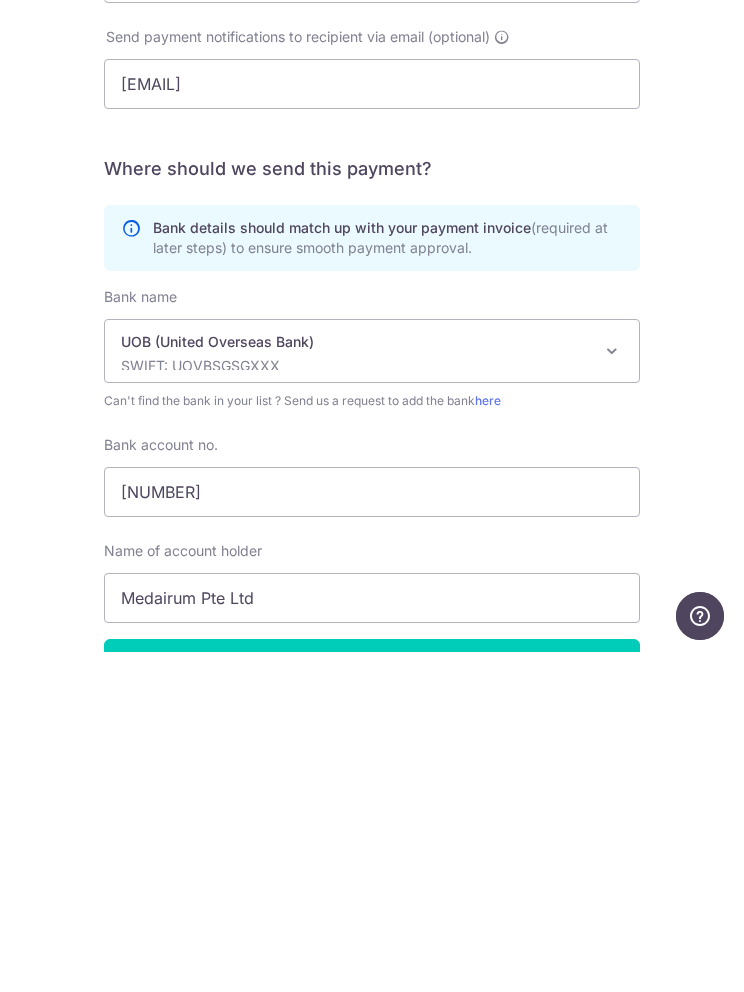click on "Continue" at bounding box center (372, 1004) 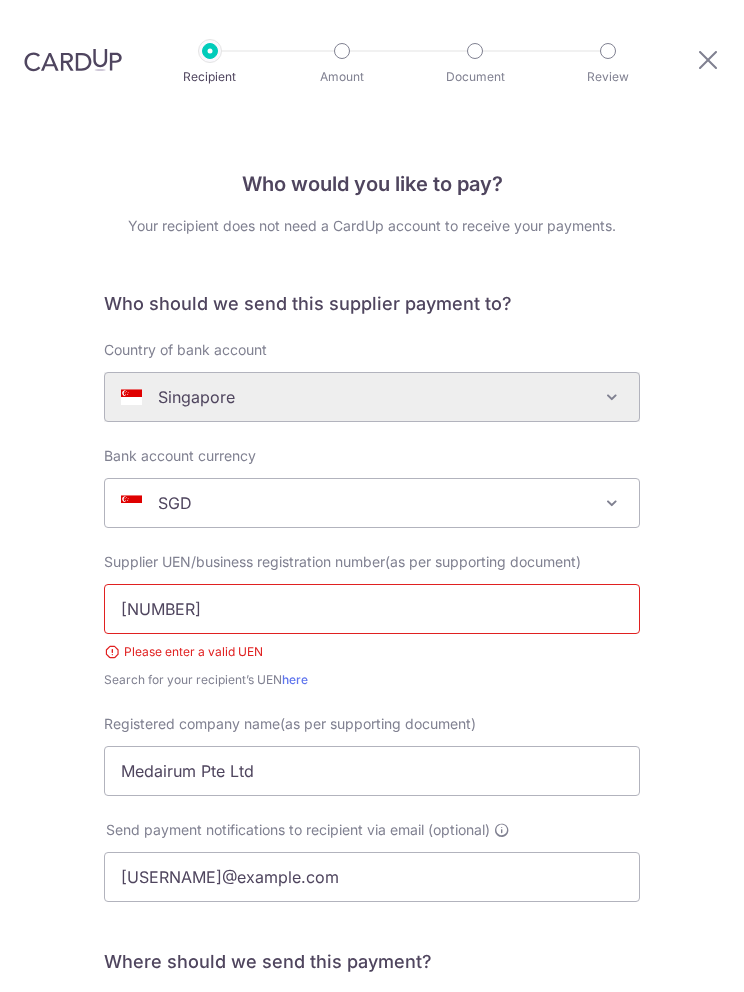scroll, scrollTop: 92, scrollLeft: 0, axis: vertical 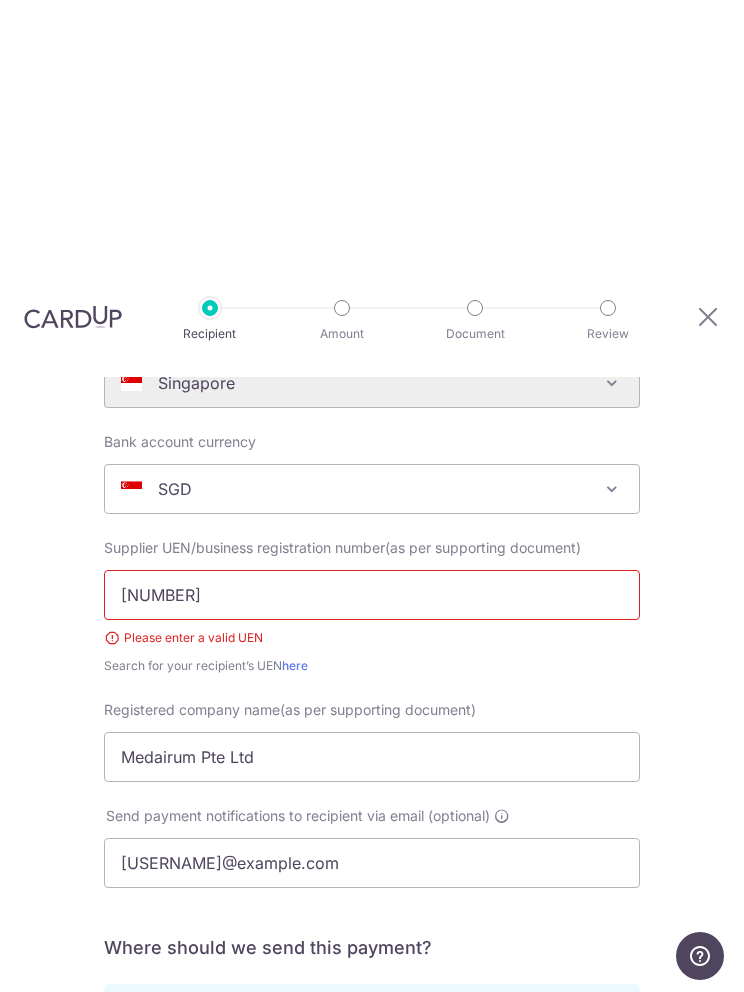 click on "200106350G001" at bounding box center [372, 595] 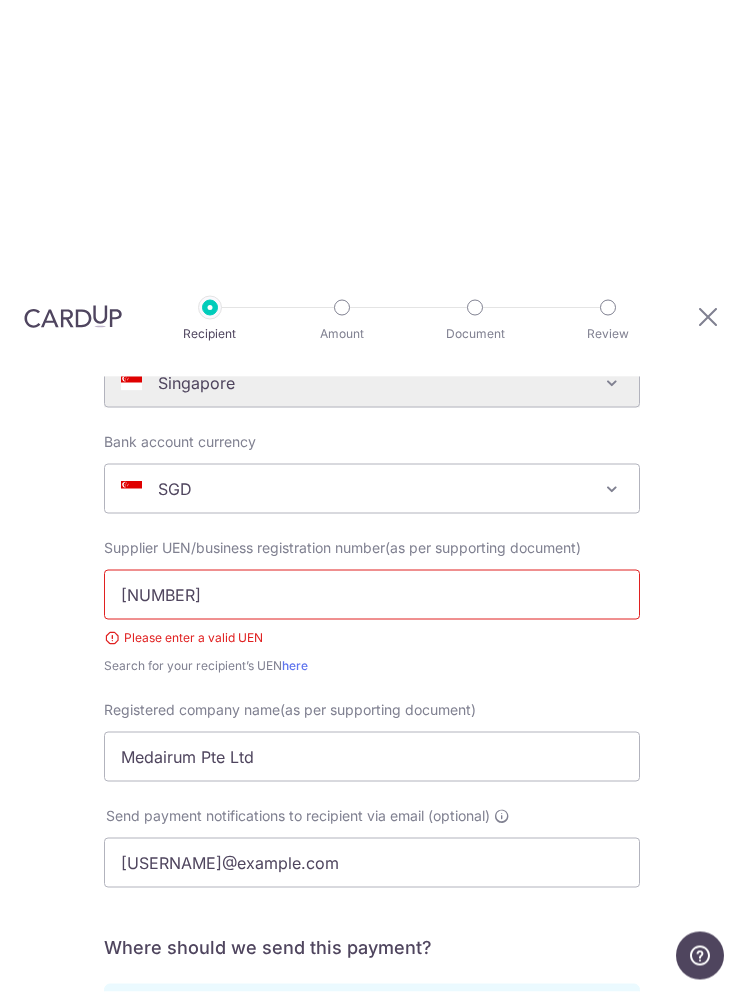 click on "Submit Request" at bounding box center (0, 0) 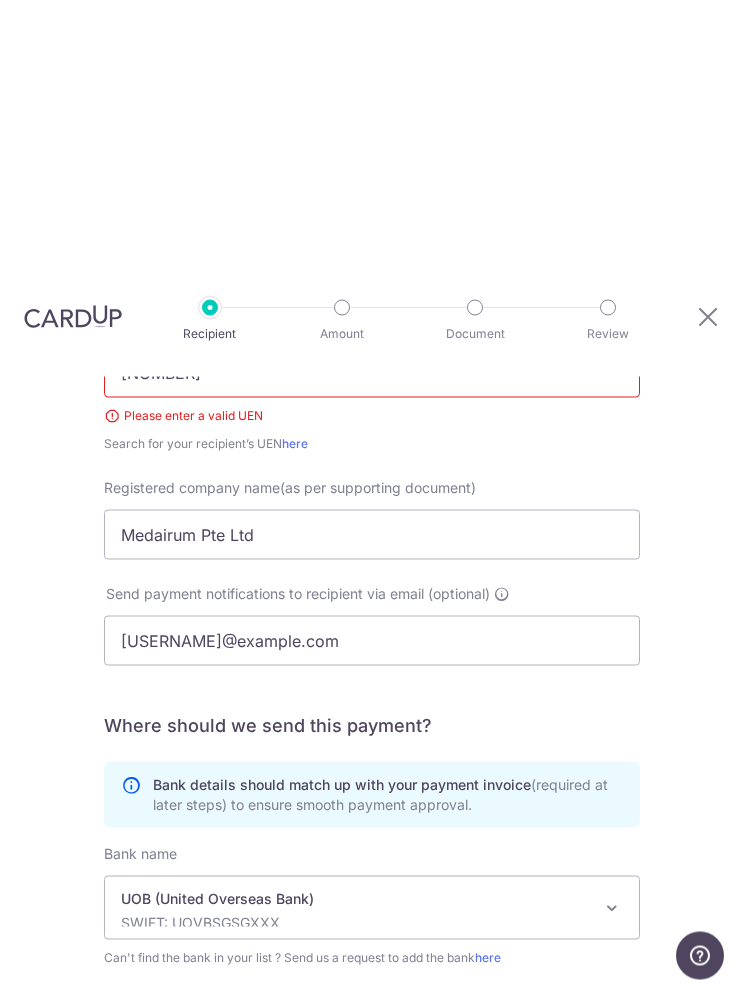 scroll, scrollTop: 492, scrollLeft: 0, axis: vertical 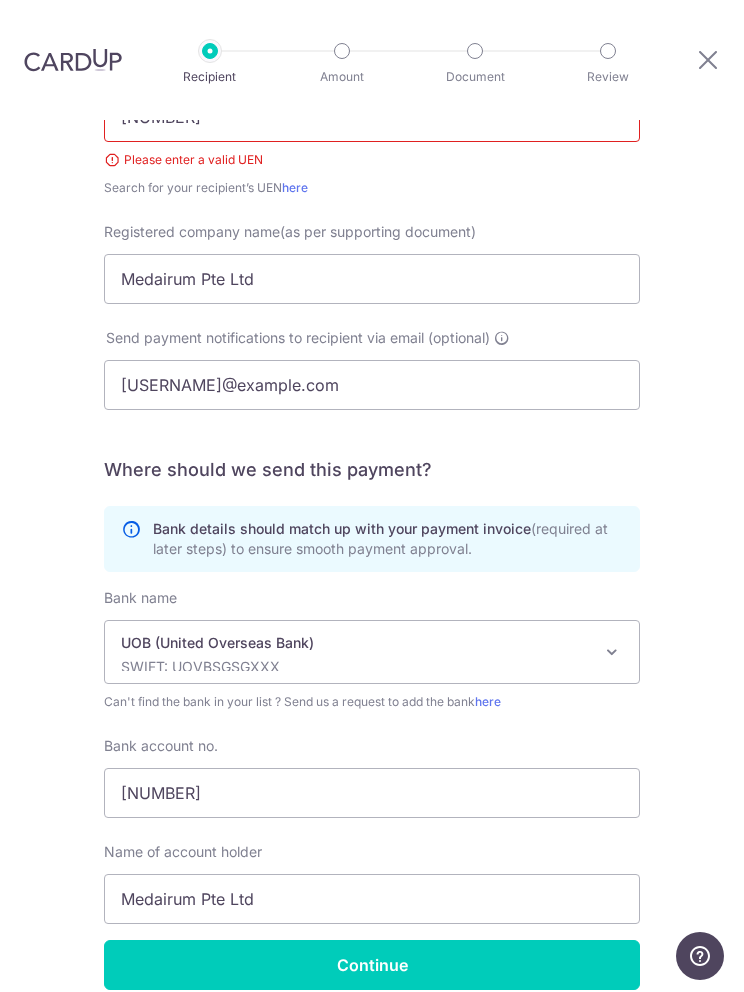 click on "Continue" at bounding box center (372, 965) 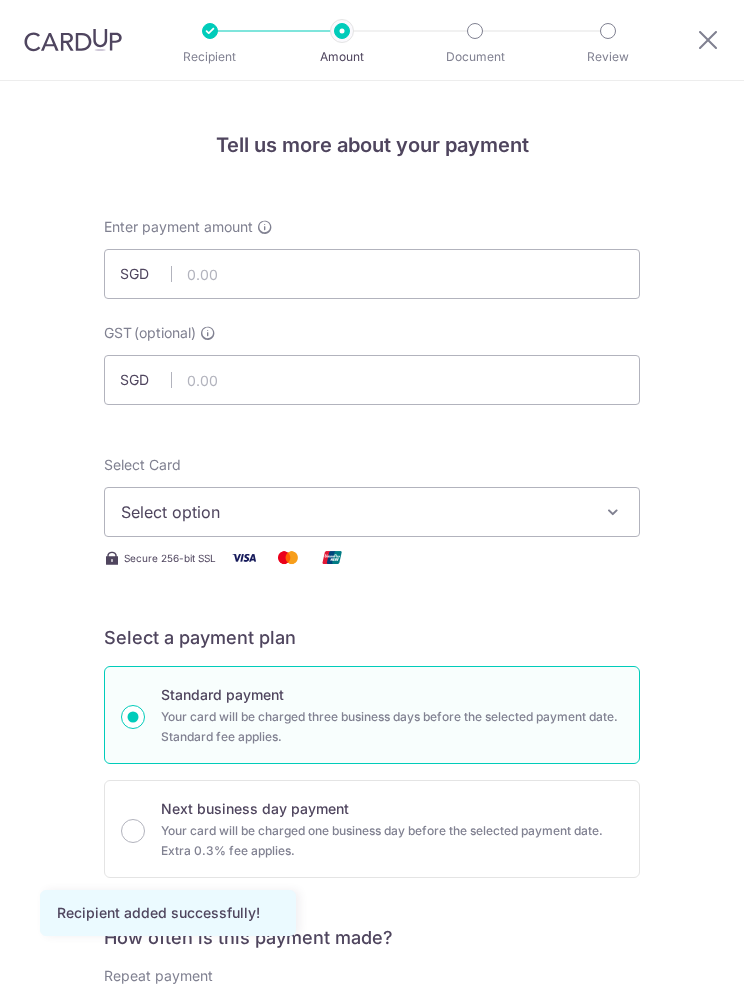 scroll, scrollTop: 0, scrollLeft: 0, axis: both 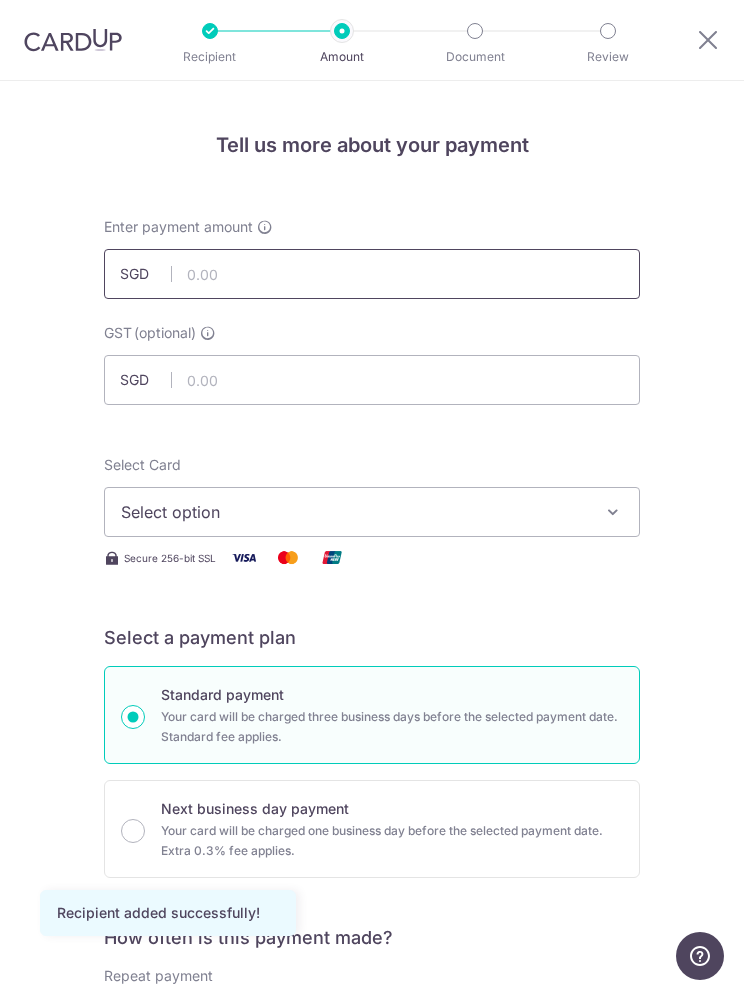 click at bounding box center (372, 274) 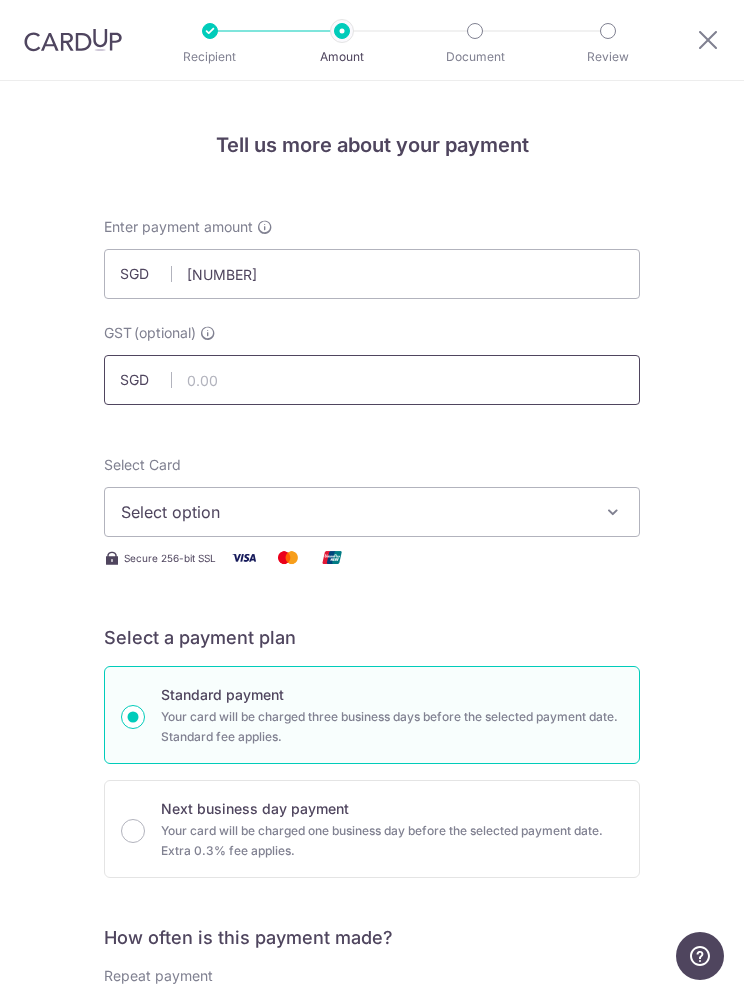 click at bounding box center (372, 380) 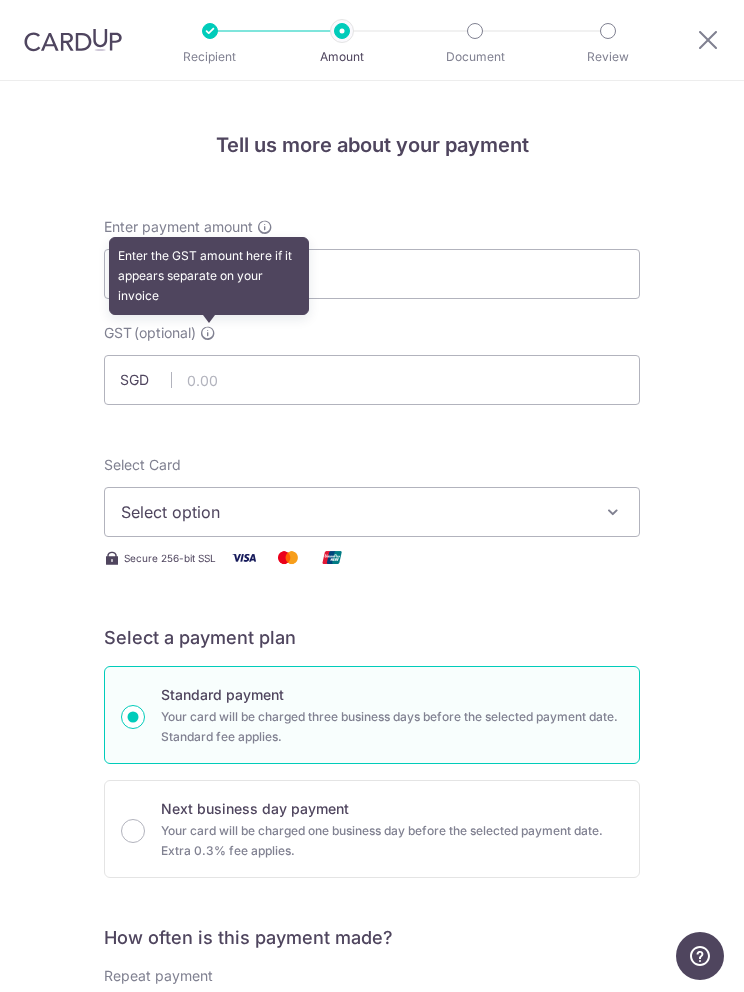 click at bounding box center (208, 333) 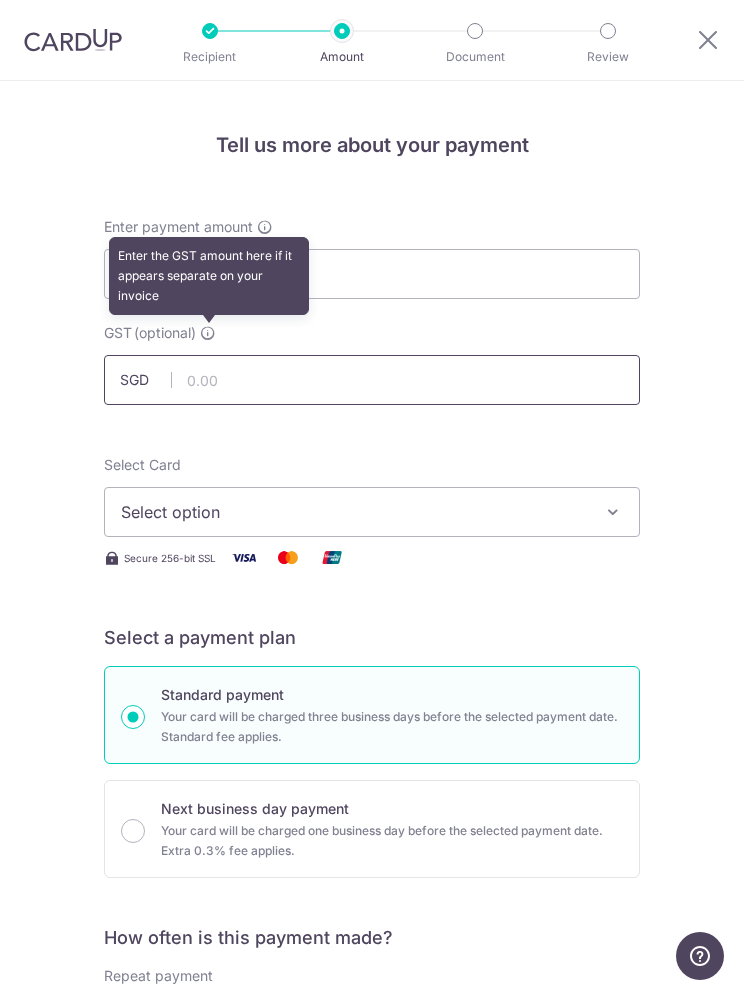 click at bounding box center (372, 380) 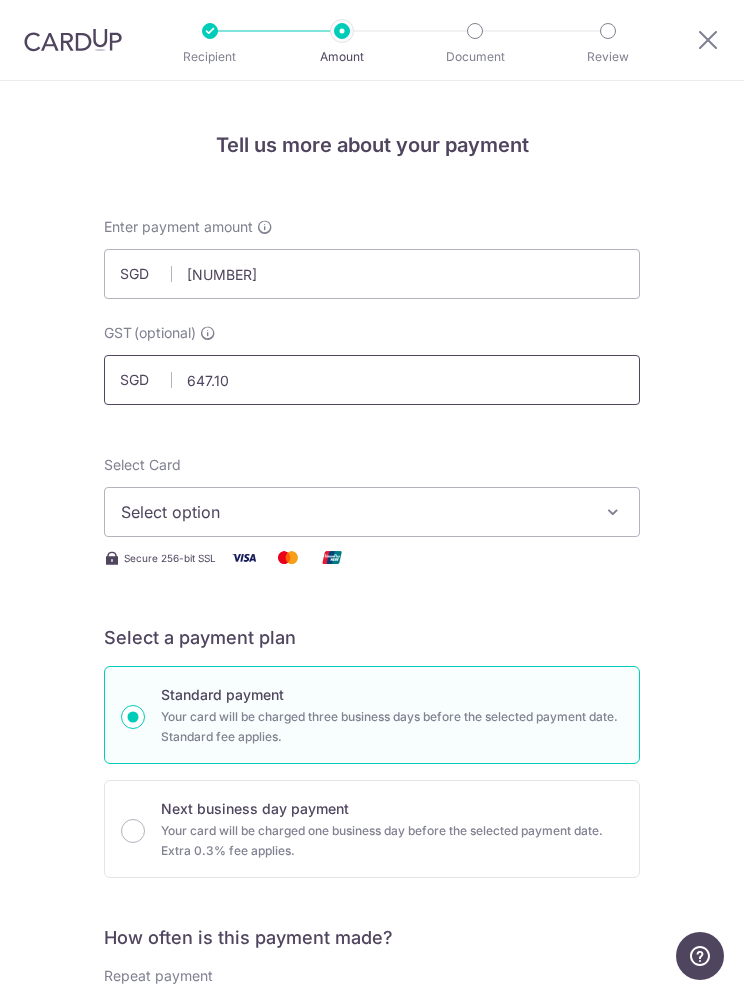 type on "647.10" 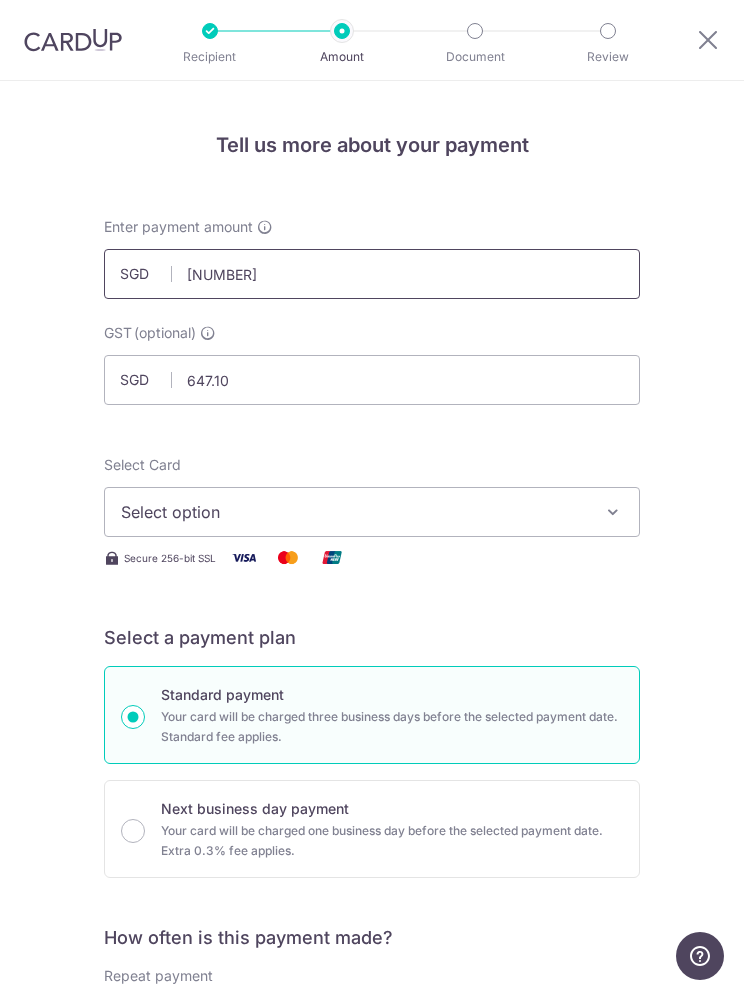 click on "7,837.10" at bounding box center [372, 274] 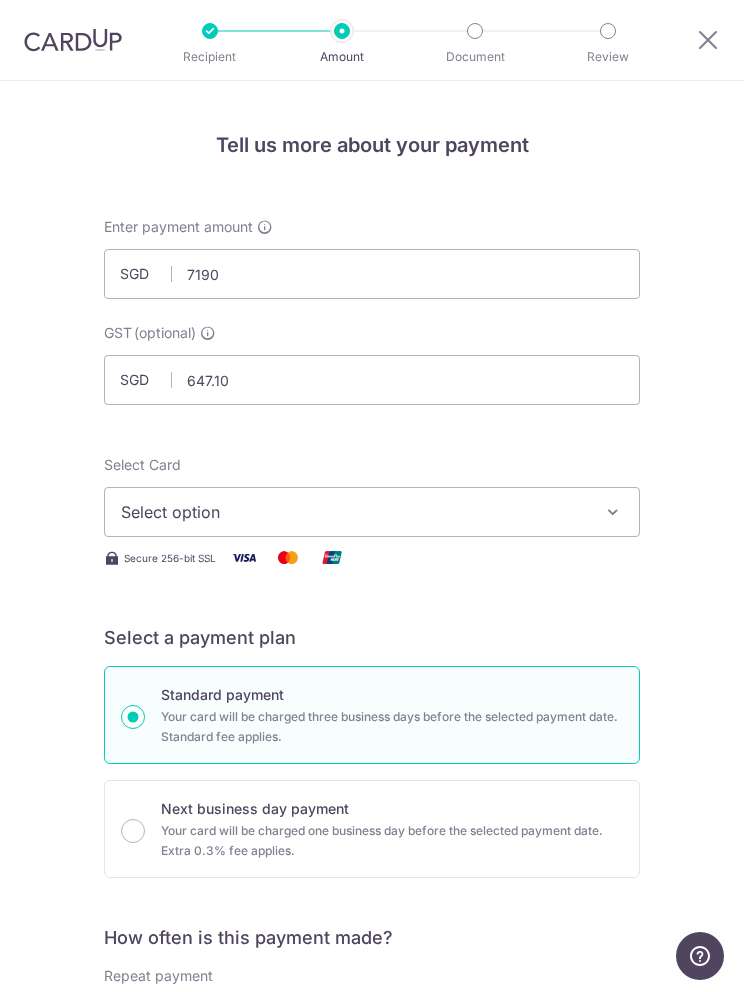 click on "Tell us more about your payment
Enter payment amount
SGD
7190
7837.10
GST
(optional)
SGD
647.10
647.10
Recipient added successfully!
Select Card
Select option
Add credit card
Your Cards
**** 1003
**** 0178
**** 1886" at bounding box center [372, 1101] 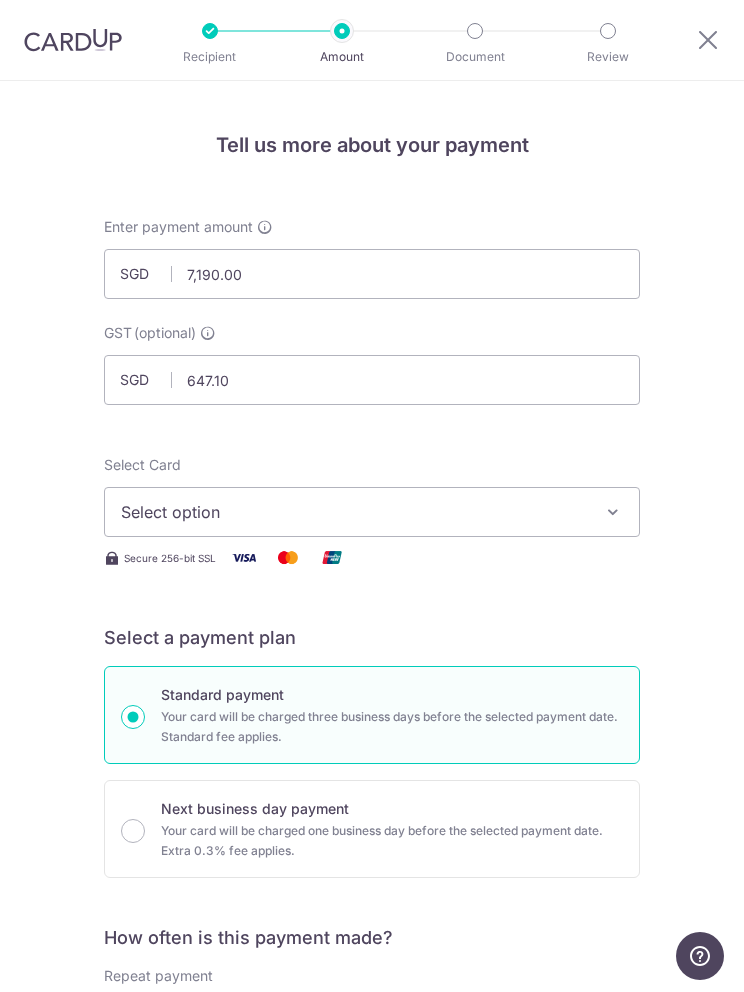 click on "Select option" at bounding box center [358, 512] 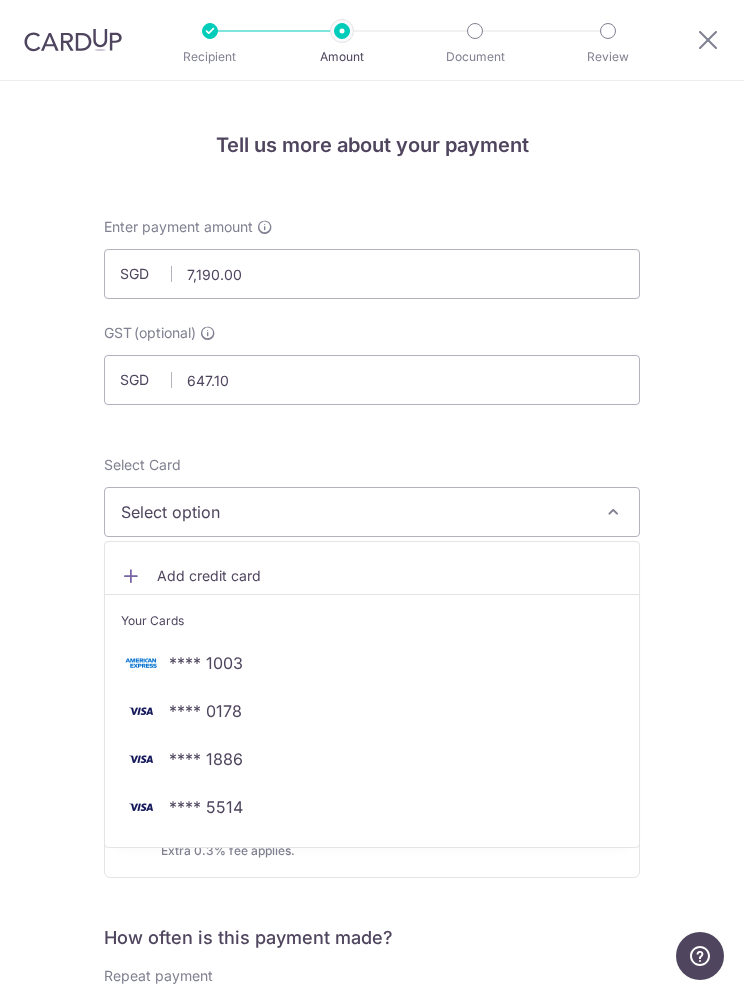 click on "**** 5514" at bounding box center (372, 807) 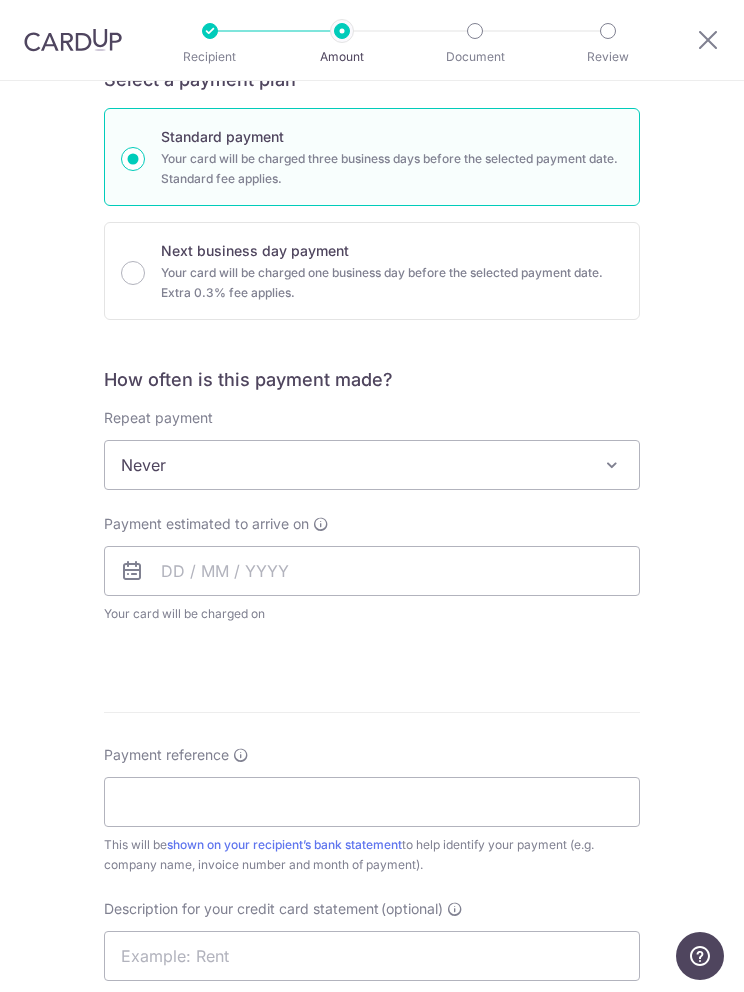 scroll, scrollTop: 559, scrollLeft: 0, axis: vertical 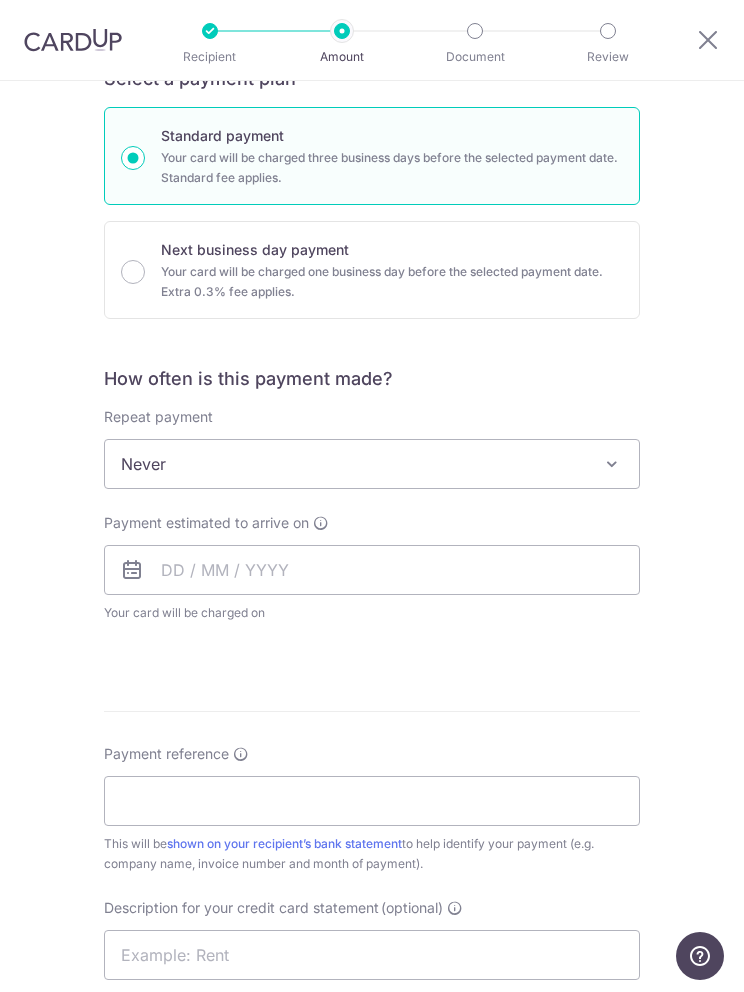 click on "Never" at bounding box center [372, 464] 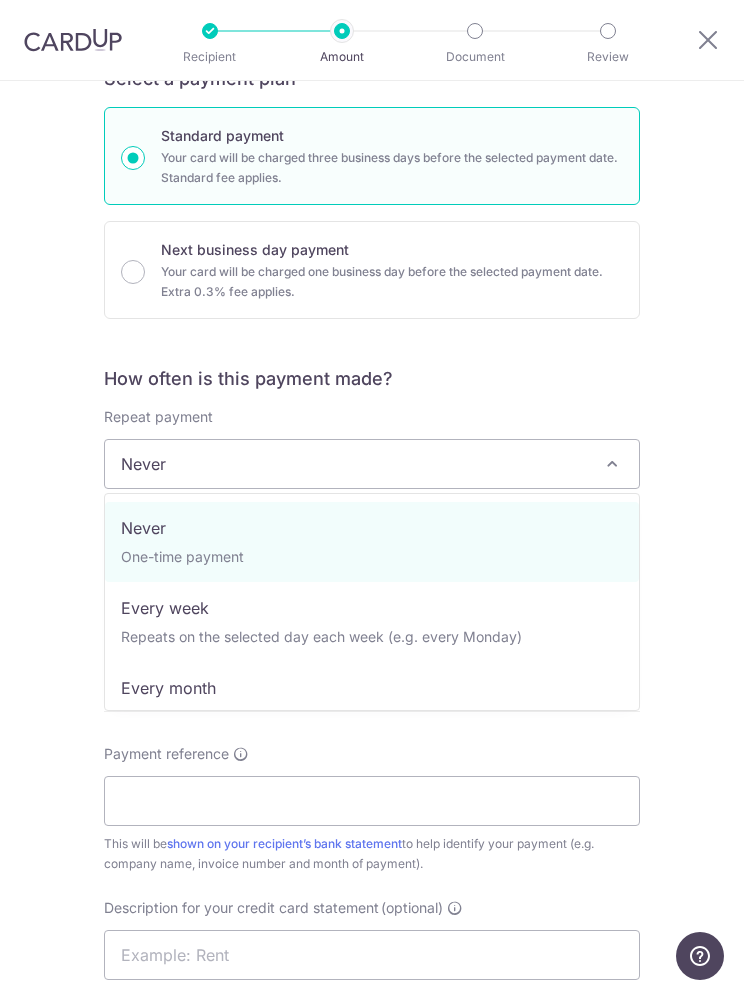 select on "3" 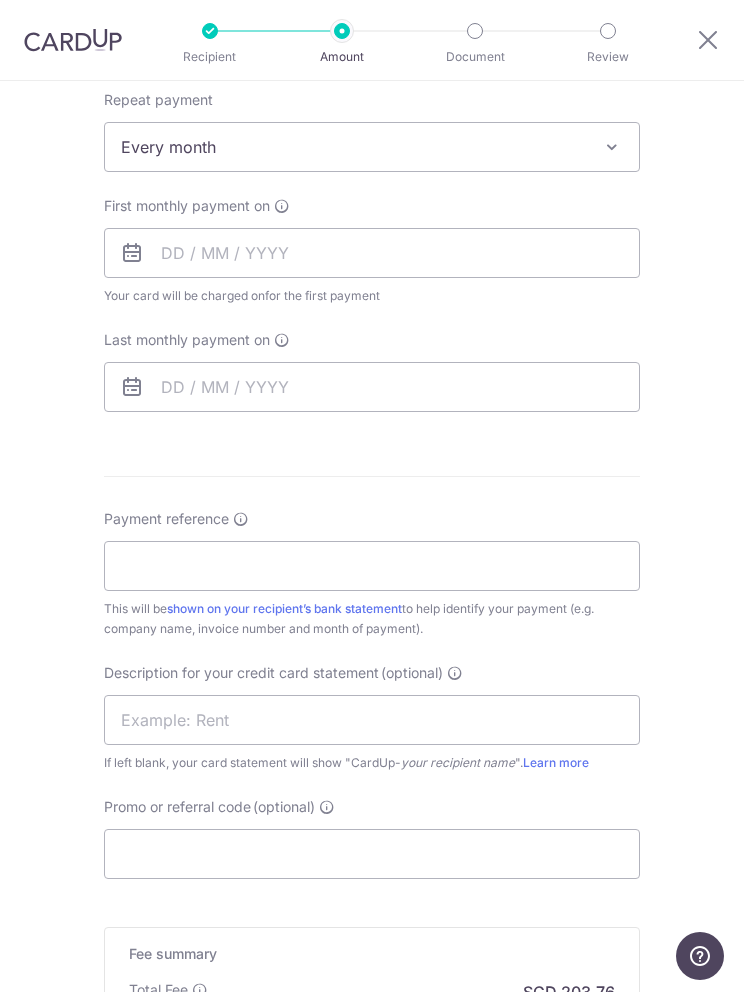 scroll, scrollTop: 900, scrollLeft: 0, axis: vertical 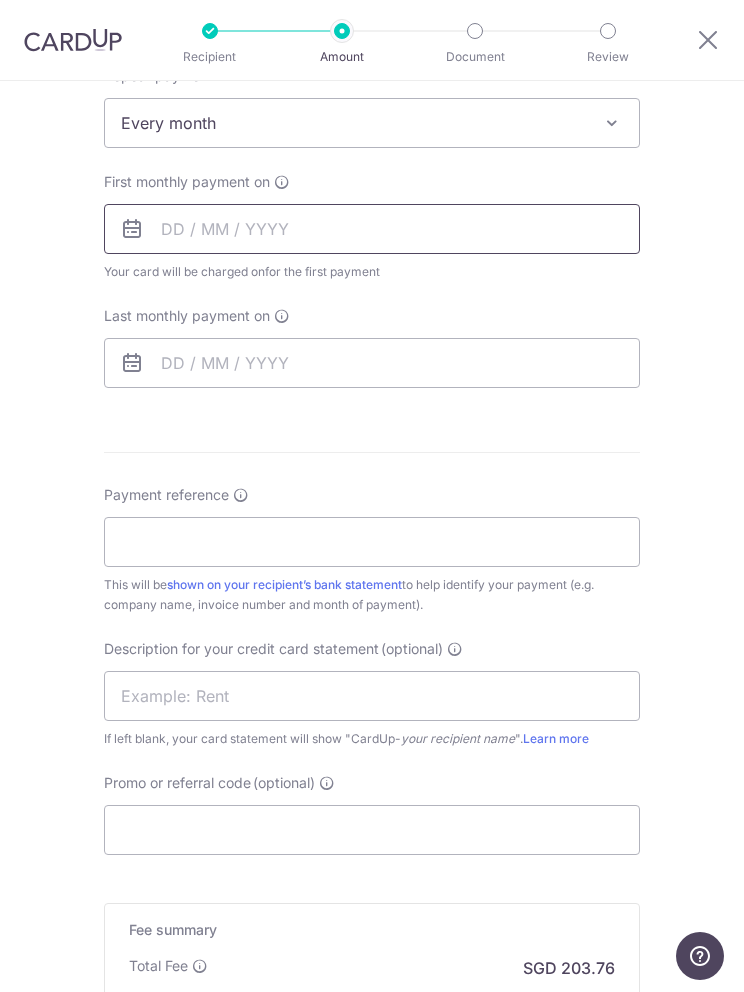 click at bounding box center (372, 229) 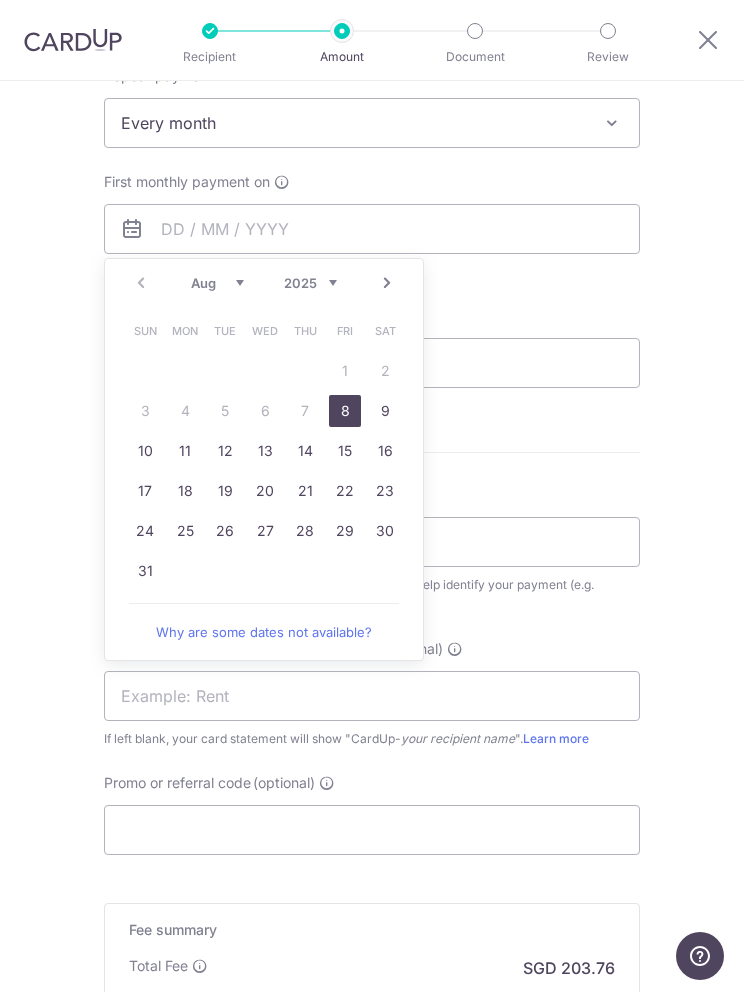 click on "8" at bounding box center [345, 411] 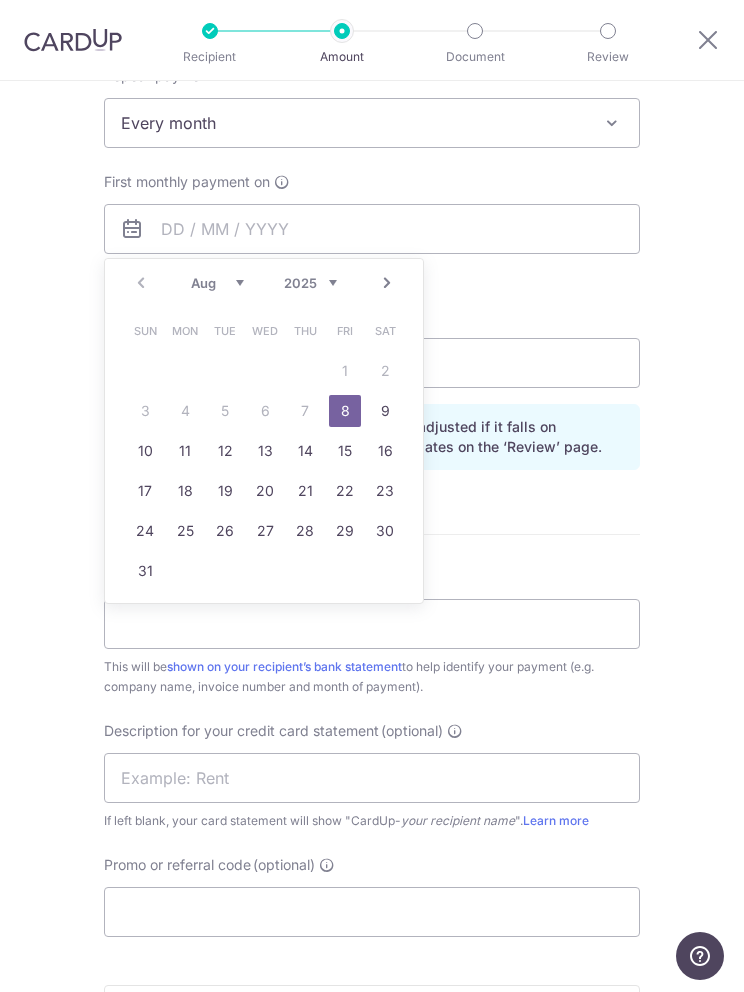 type on "08/08/2025" 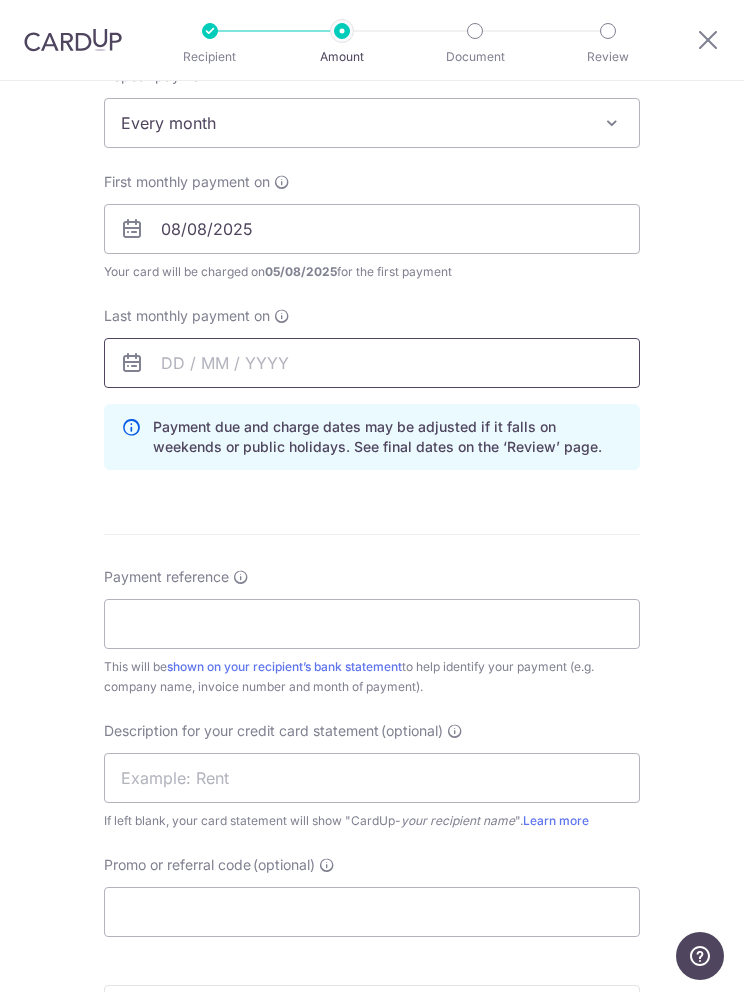 click at bounding box center [372, 363] 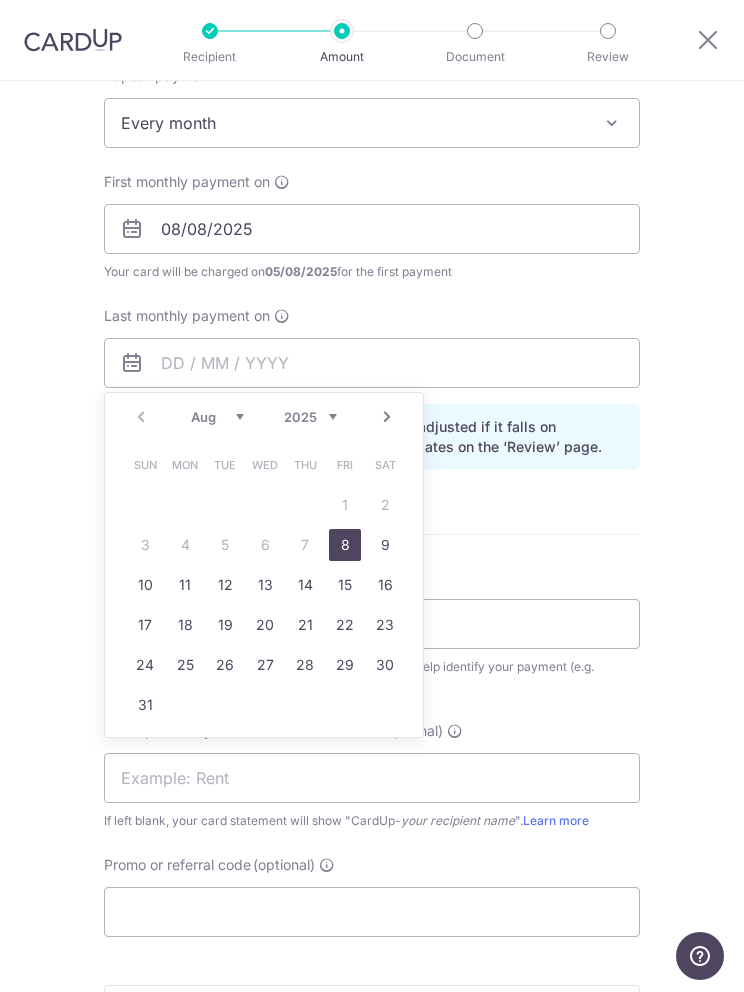 click on "Next" at bounding box center [387, 417] 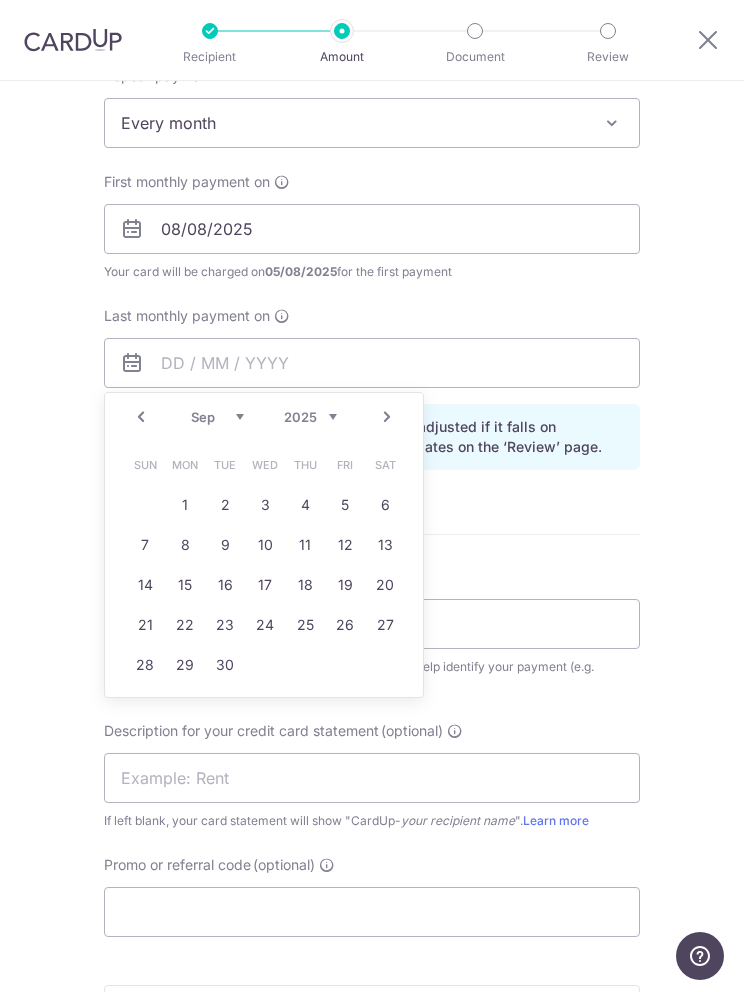 click on "Next" at bounding box center (387, 417) 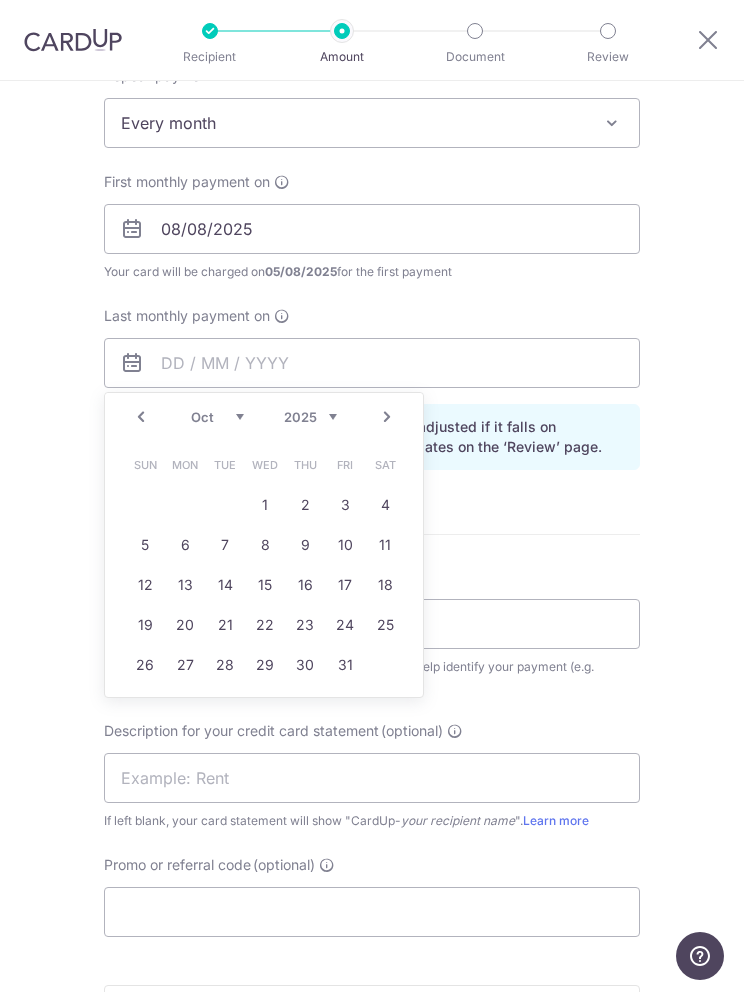 click on "Next" at bounding box center [387, 417] 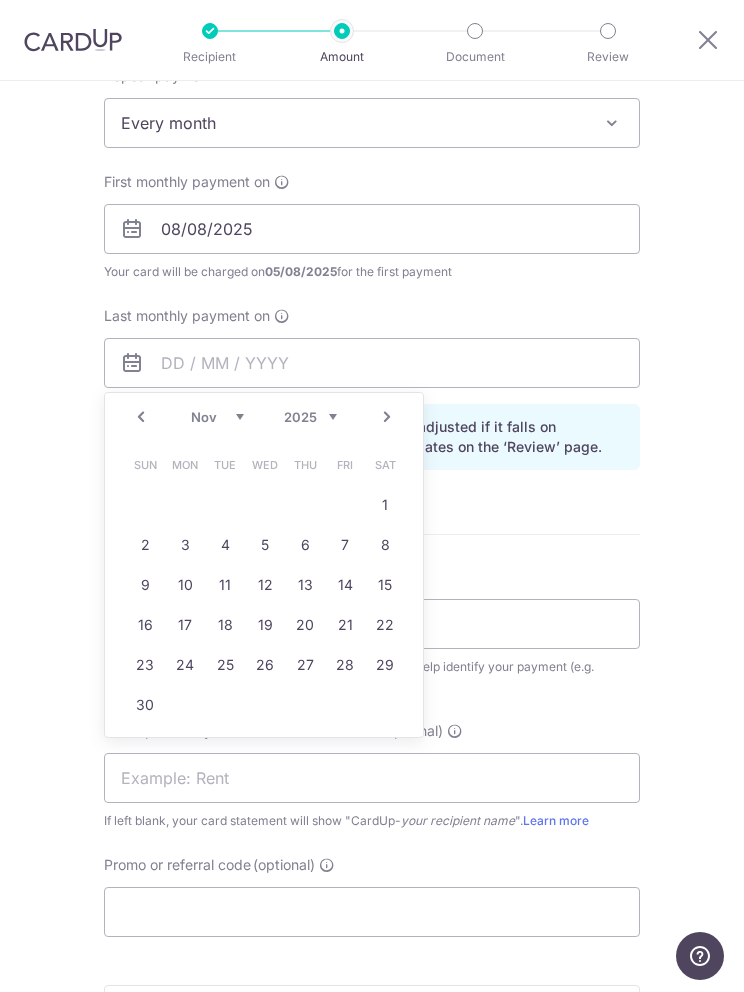 click on "18" at bounding box center [225, 625] 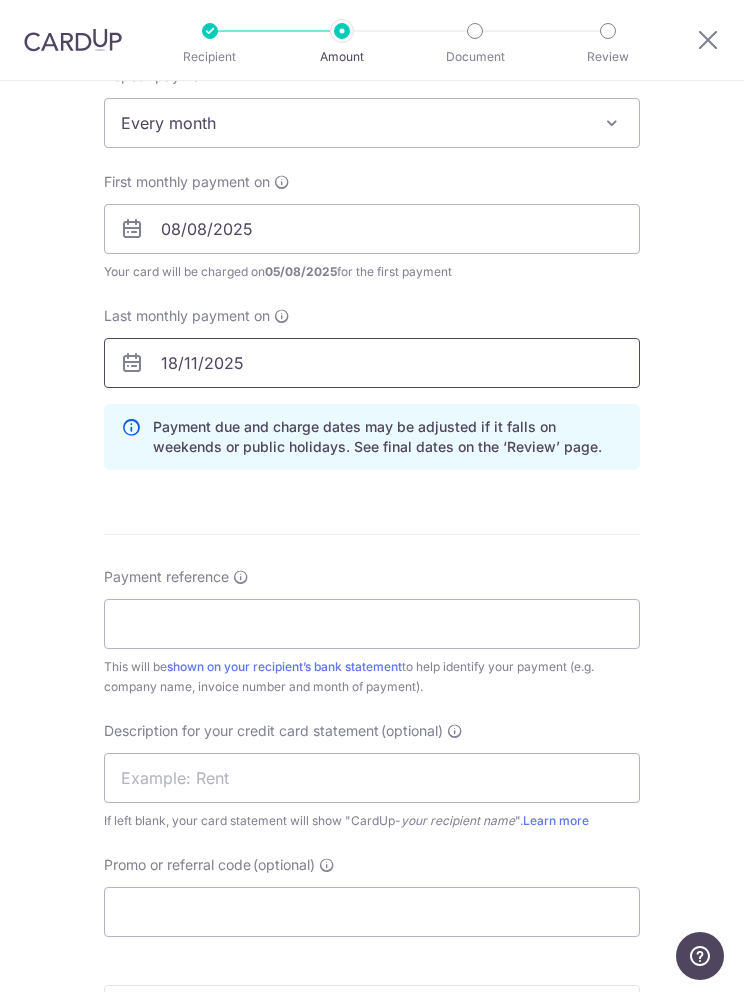 click on "18/11/2025" at bounding box center [372, 363] 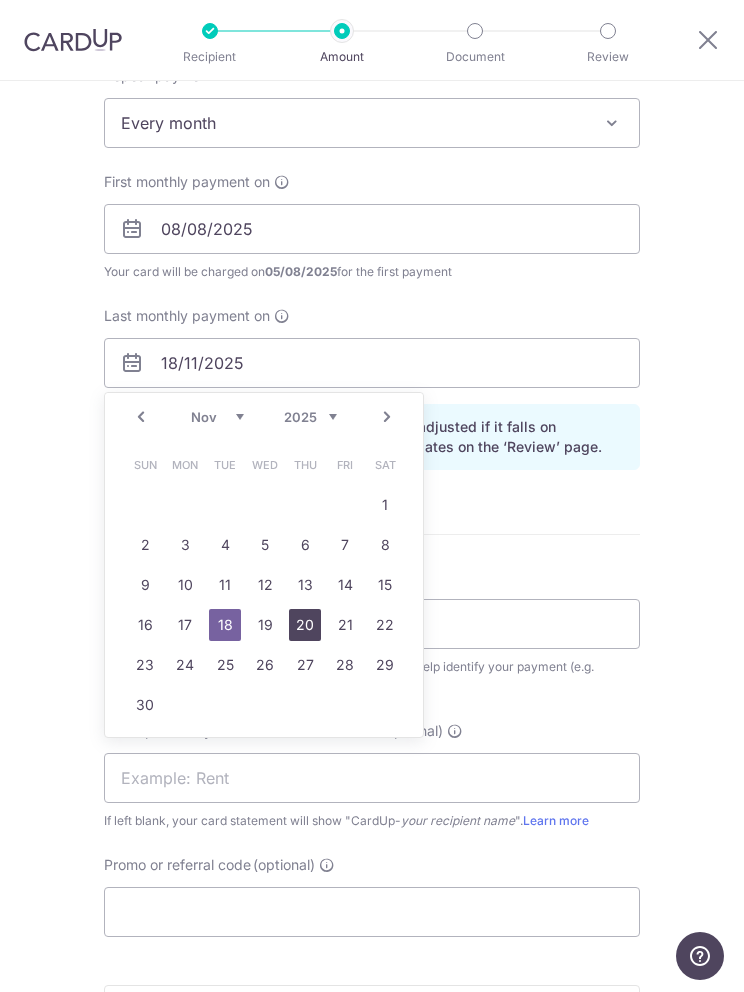 click on "20" at bounding box center [305, 625] 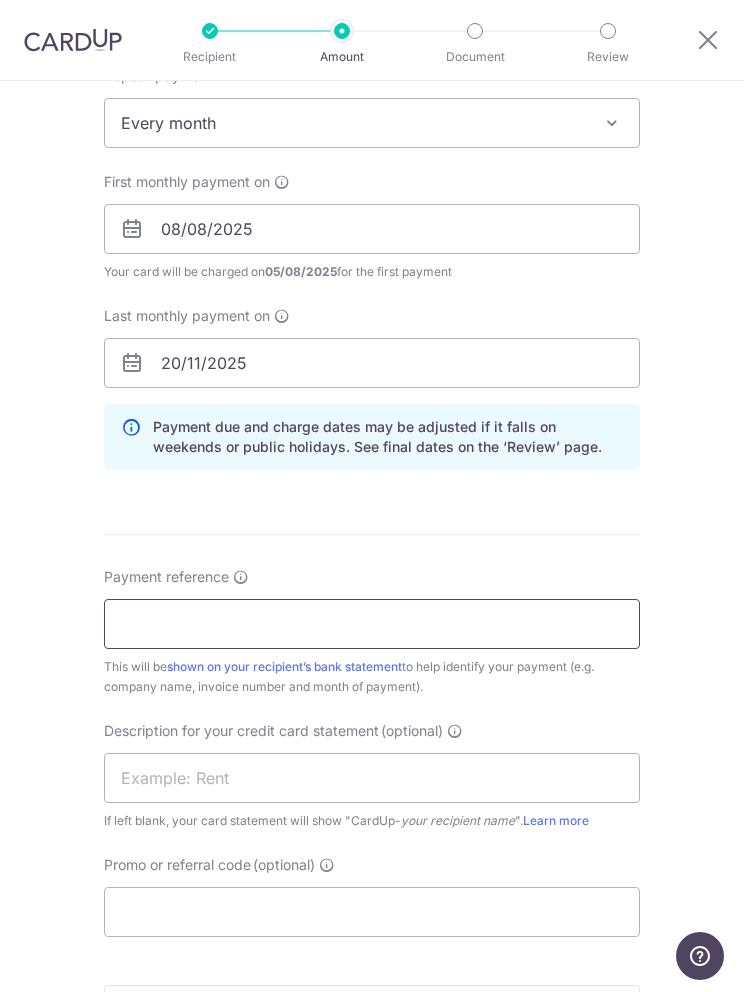 click on "Payment reference" at bounding box center [372, 624] 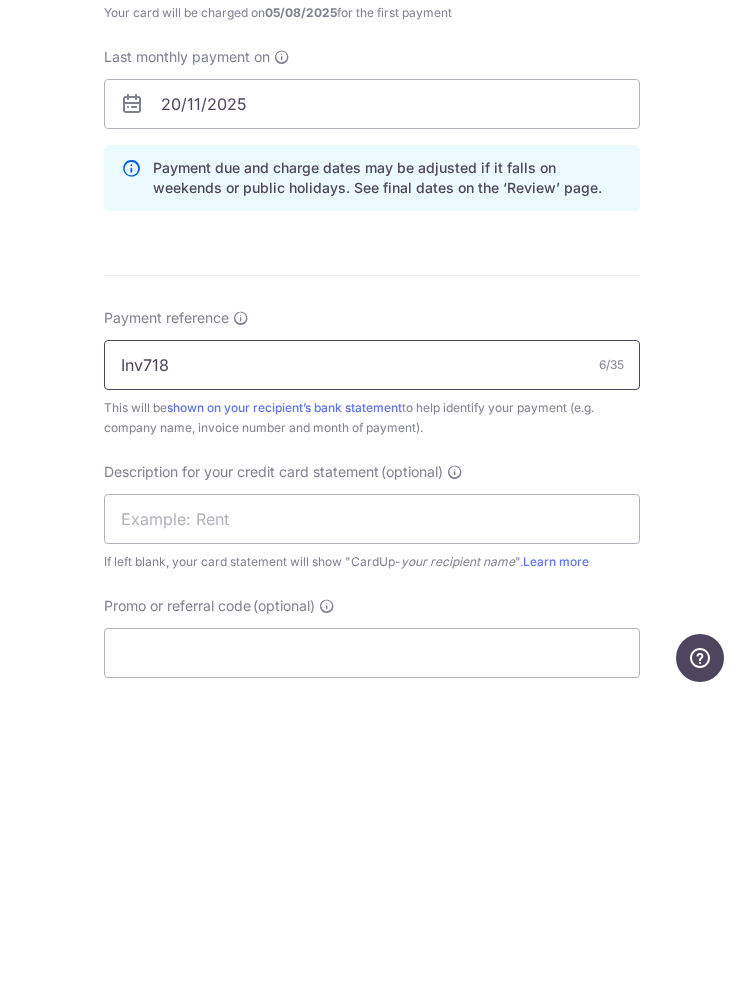 type on "Inv718" 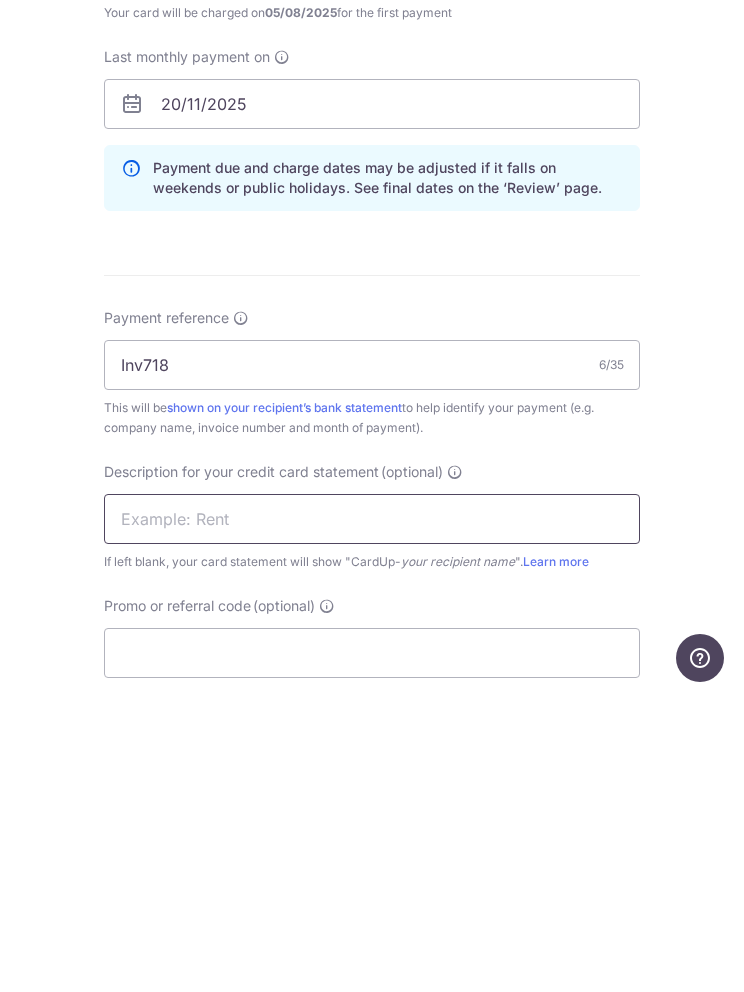 click at bounding box center (372, 817) 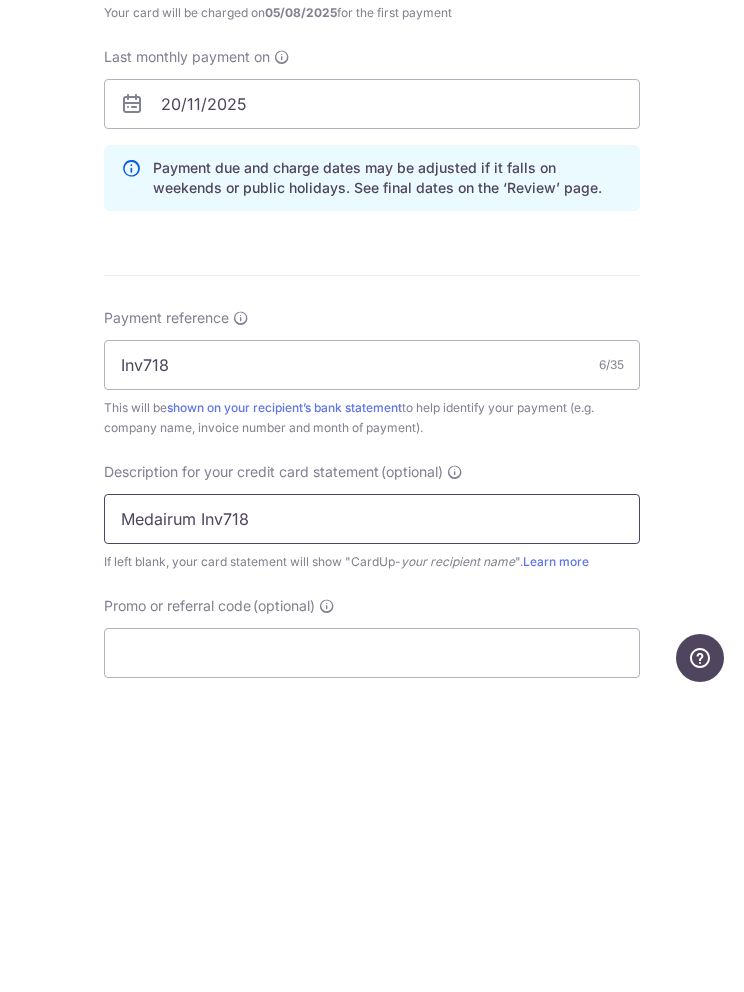 type on "Medairum Inv718" 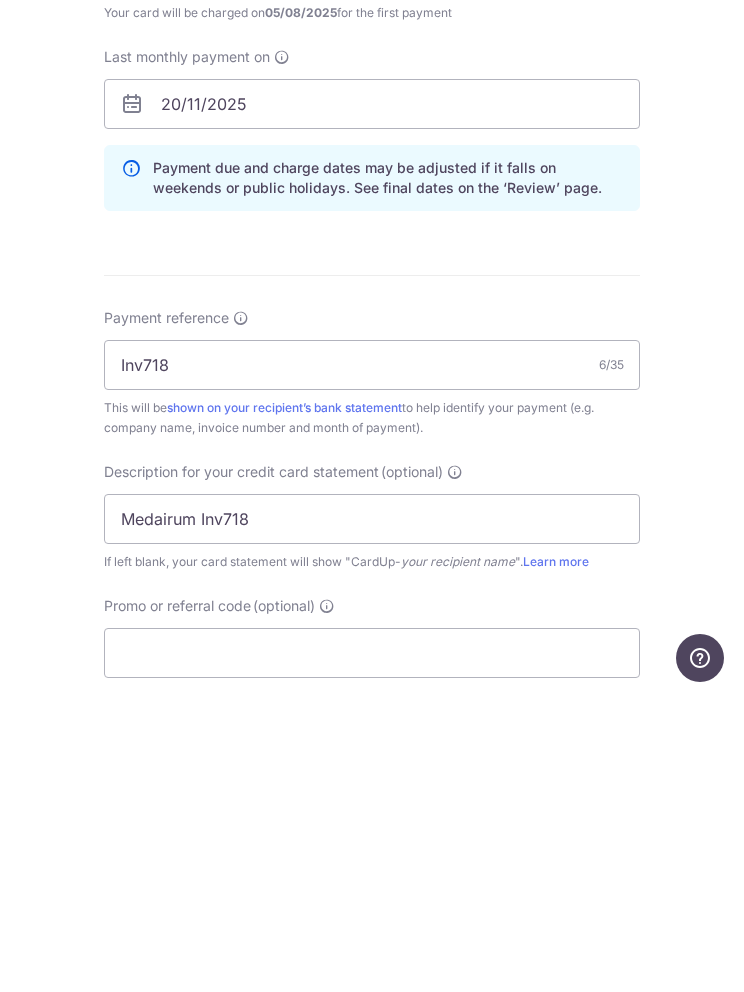 click on "Tell us more about your payment
Enter payment amount
SGD
7,190.00
7190.00
GST
(optional)
SGD
647.10
647.10
Recipient added successfully!
Select Card
**** 5514
Add credit card
Your Cards
**** 1003
**** 0178
**** 1886
**** 5514" at bounding box center [372, 322] 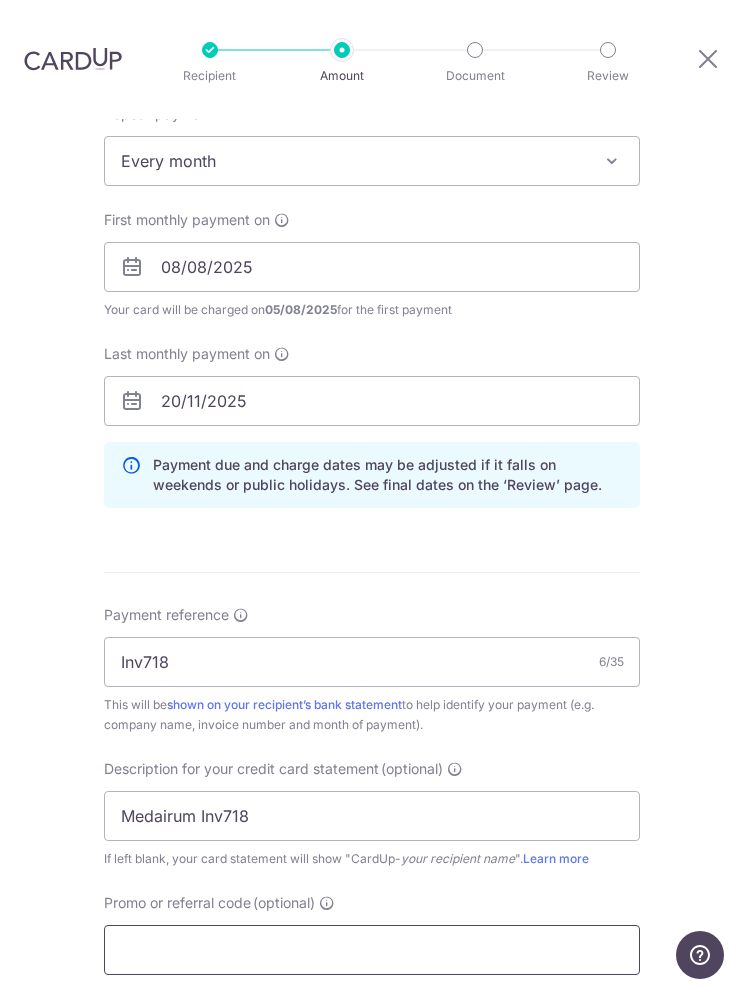 click on "Promo or referral code
(optional)" at bounding box center [372, 951] 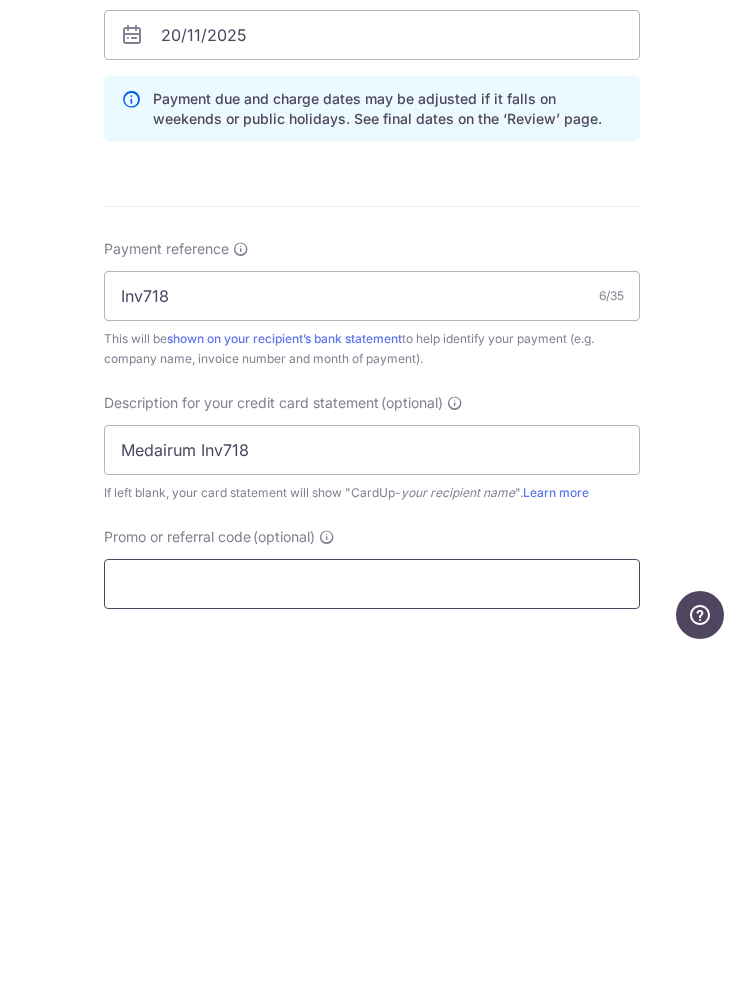 scroll, scrollTop: 925, scrollLeft: 0, axis: vertical 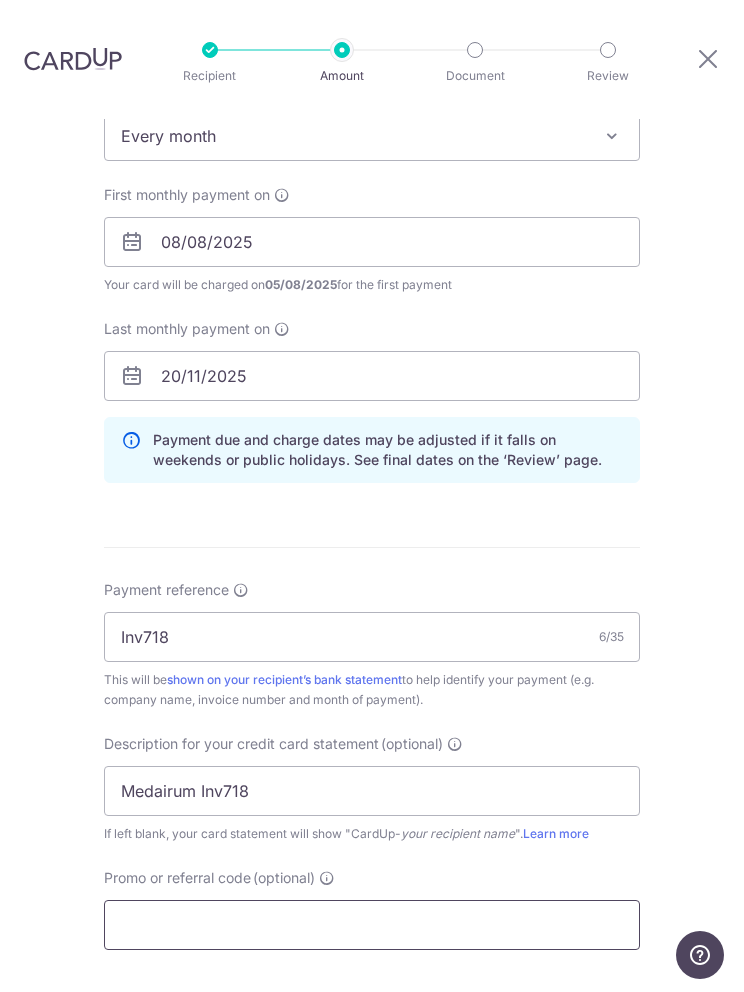 click on "Promo or referral code
(optional)" at bounding box center (372, 926) 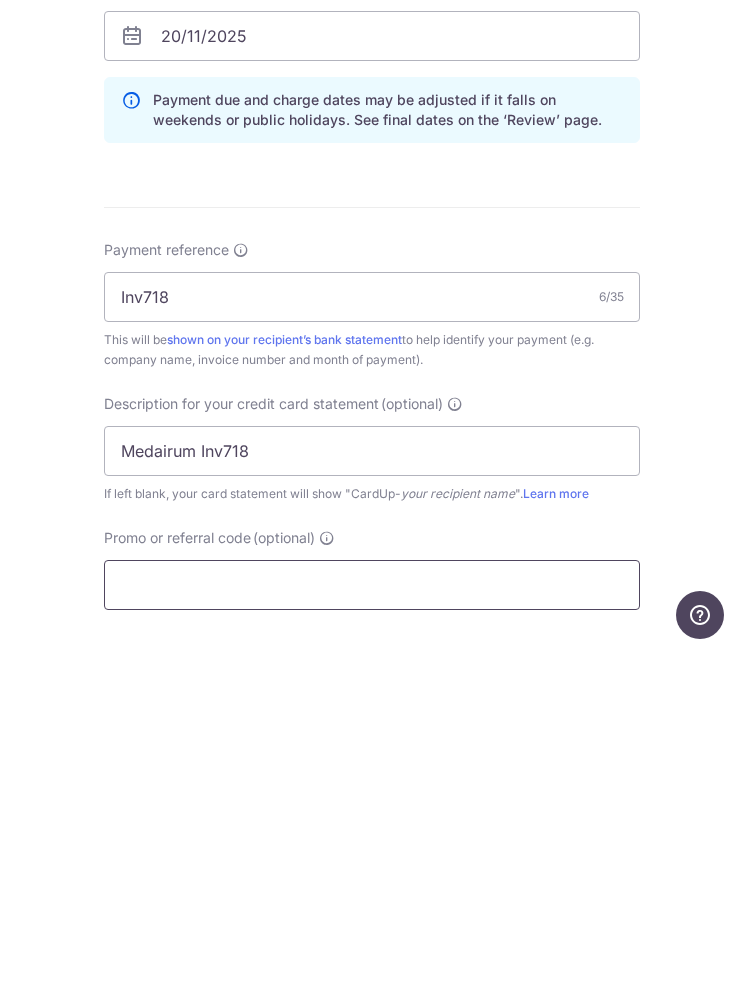 click on "Promo or referral code
(optional)" at bounding box center (372, 926) 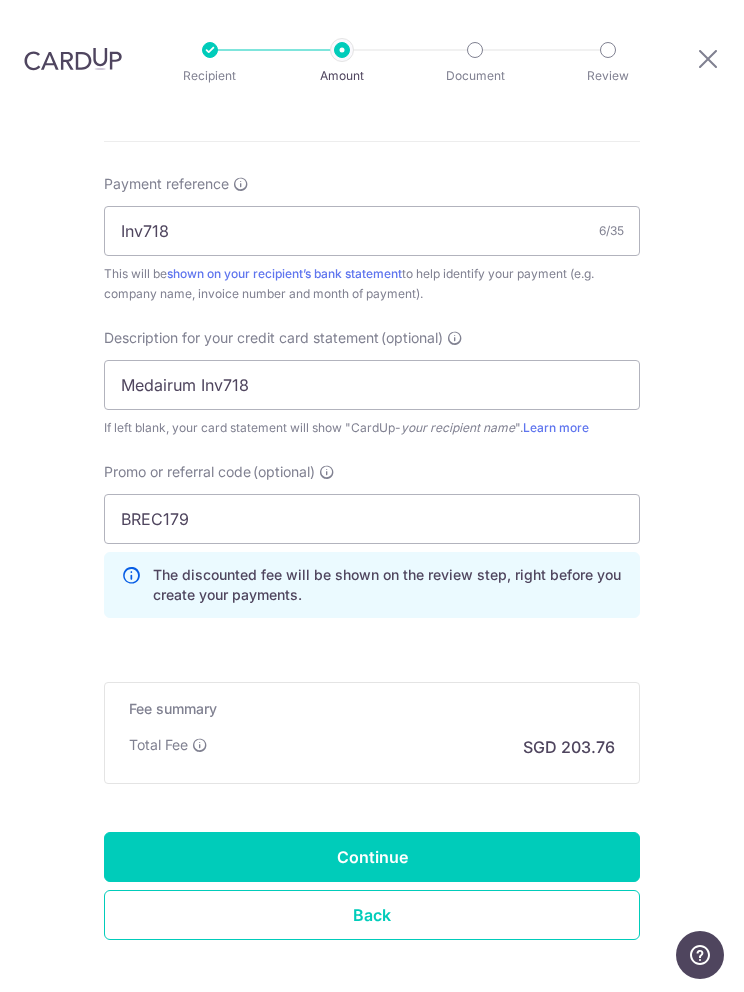 scroll, scrollTop: 1330, scrollLeft: 0, axis: vertical 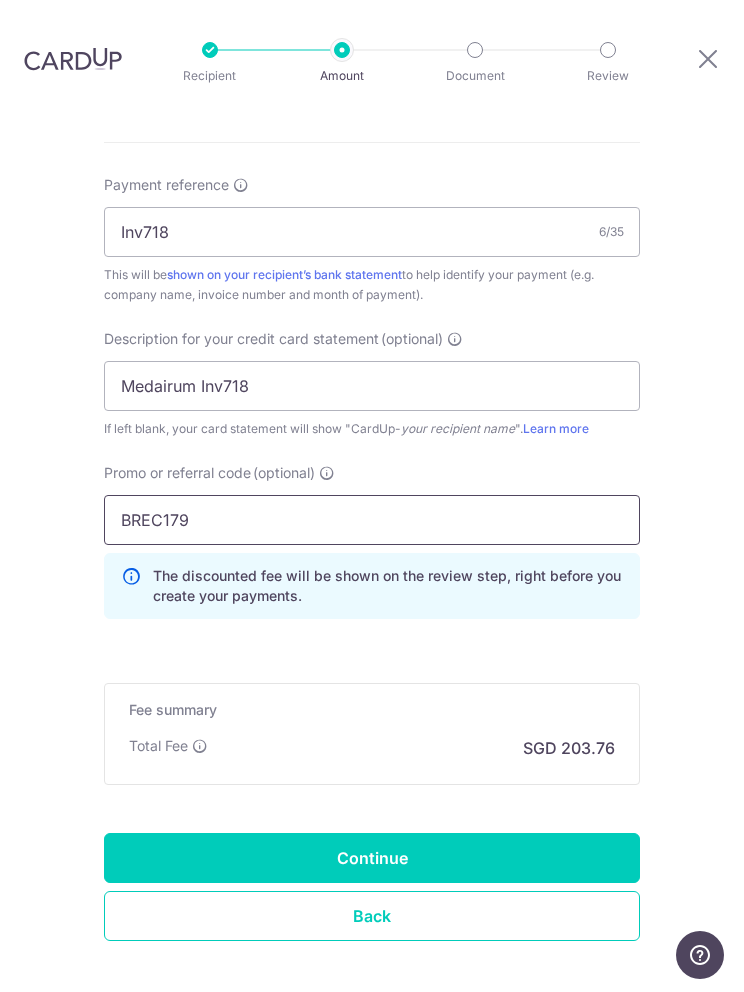 type on "BREC179" 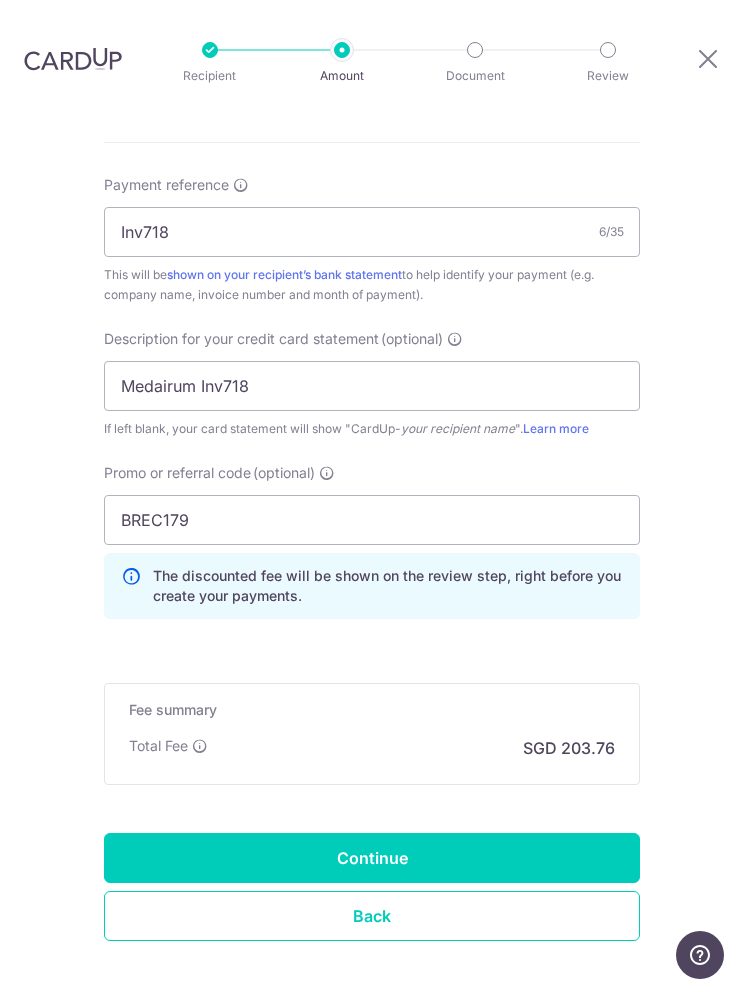 click on "Continue" at bounding box center [372, 859] 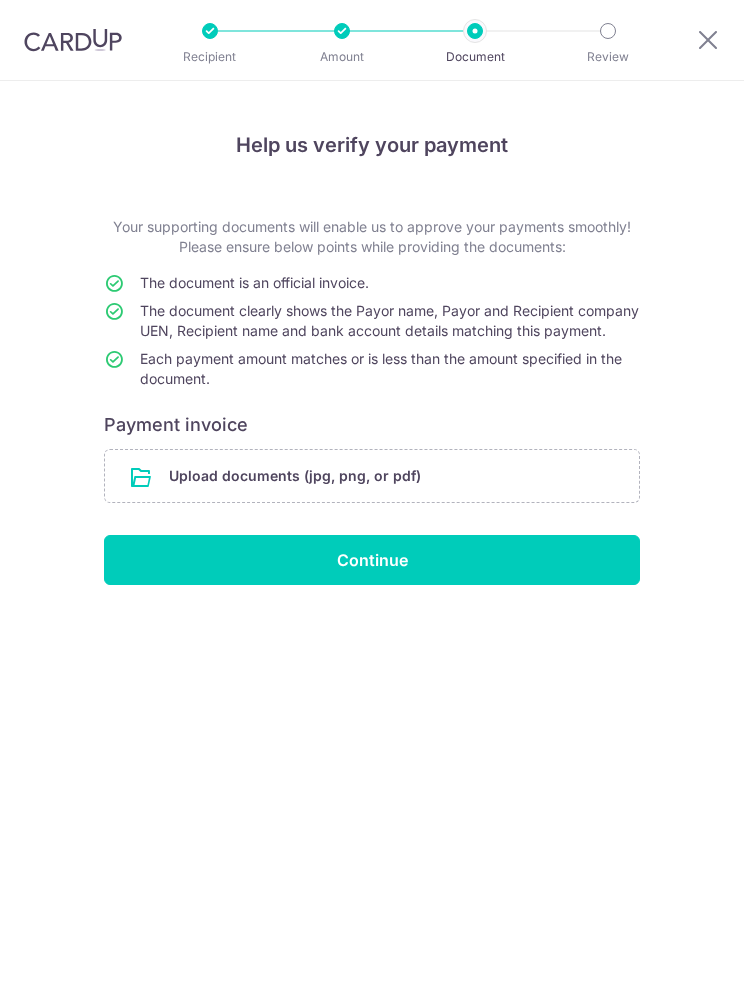 scroll, scrollTop: 0, scrollLeft: 0, axis: both 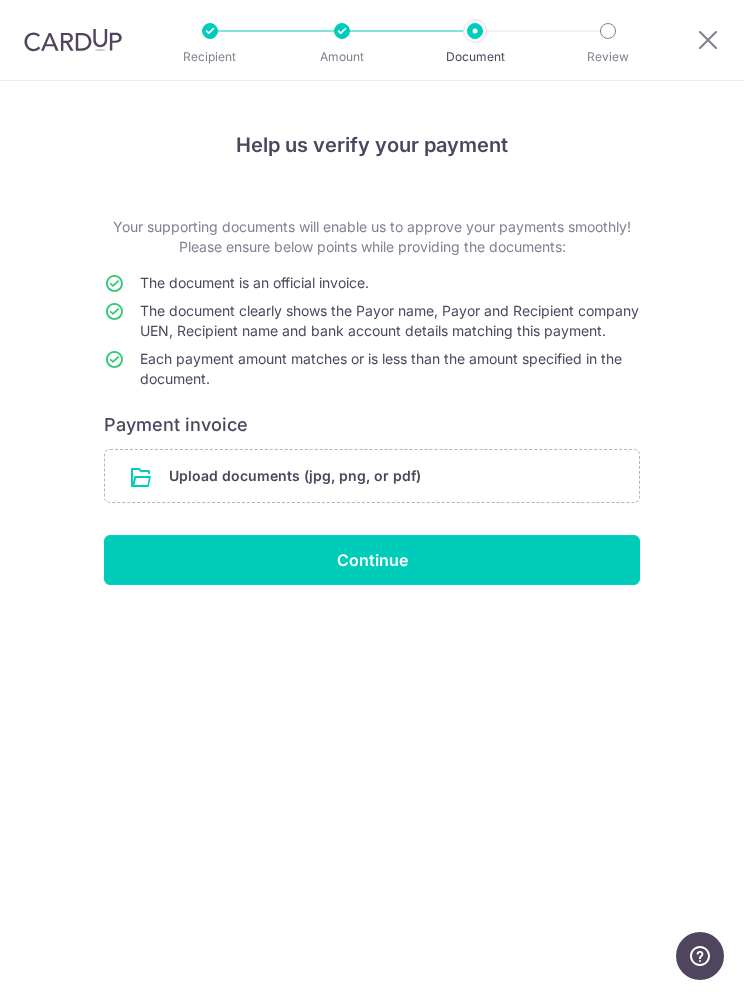 click at bounding box center [372, 476] 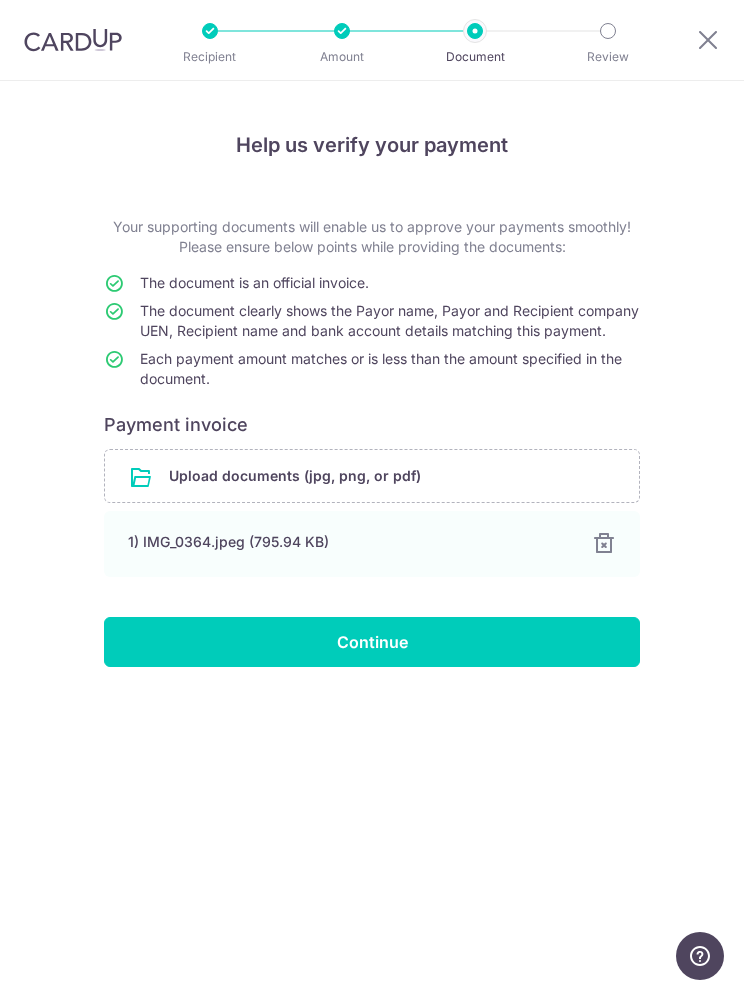 click on "Continue" at bounding box center (372, 642) 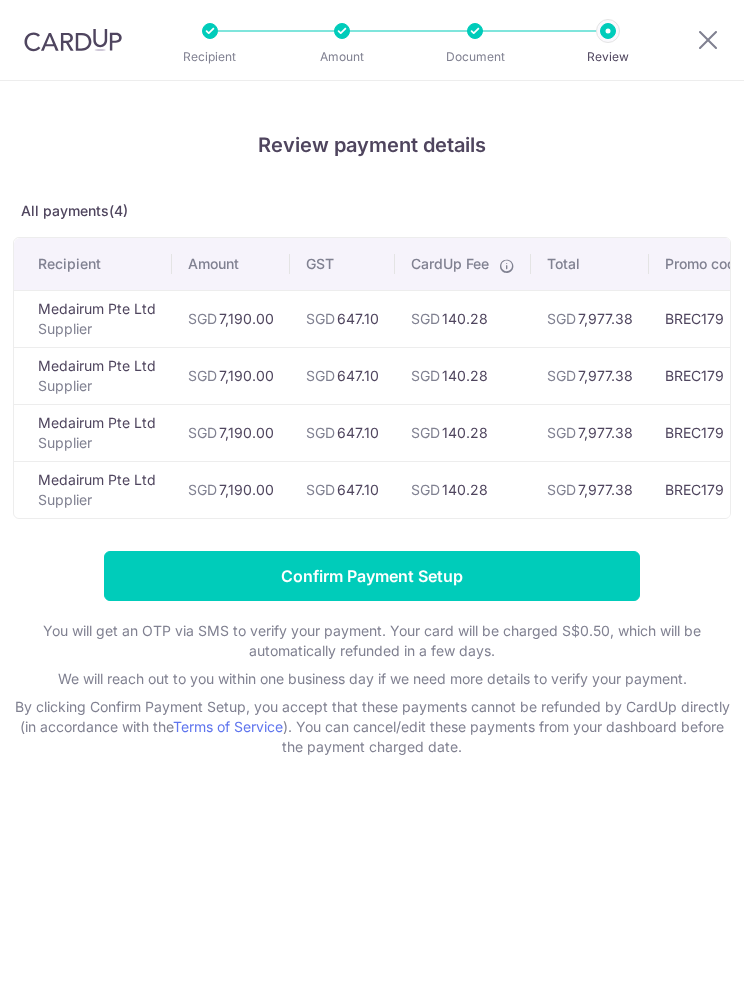 scroll, scrollTop: 0, scrollLeft: 0, axis: both 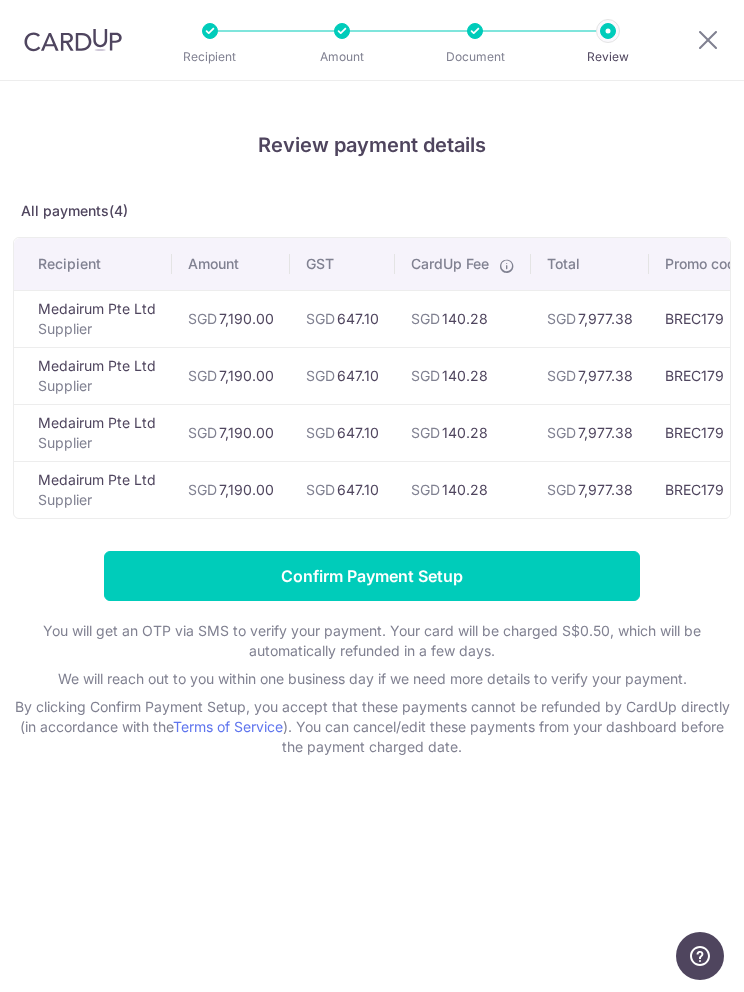 click at bounding box center [708, 39] 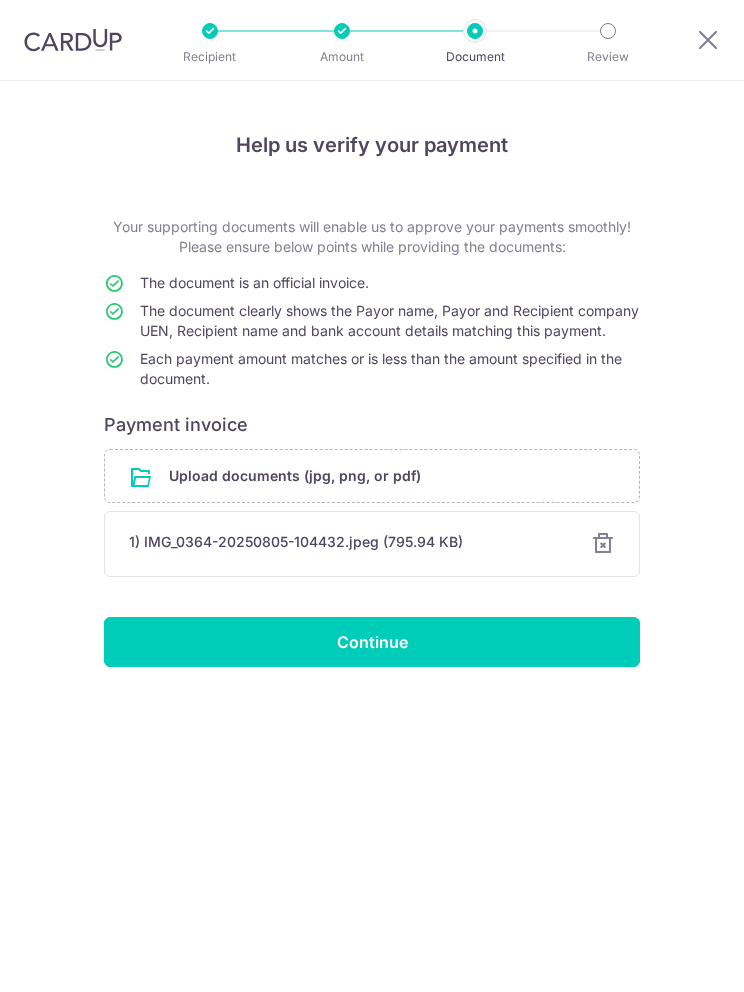 scroll, scrollTop: 0, scrollLeft: 0, axis: both 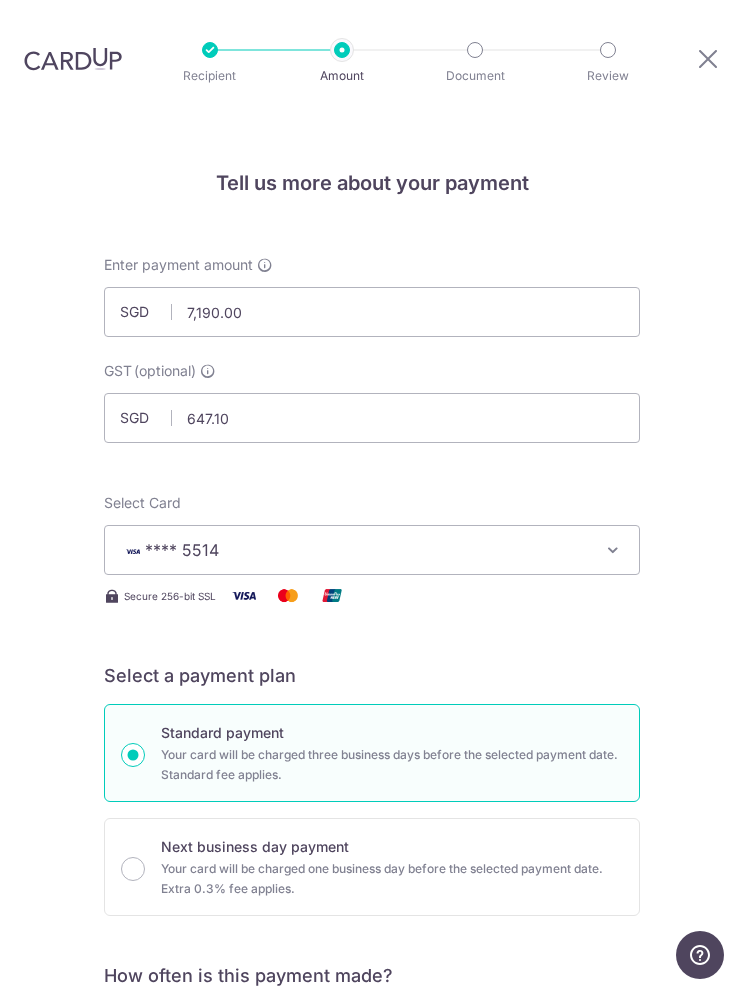 click 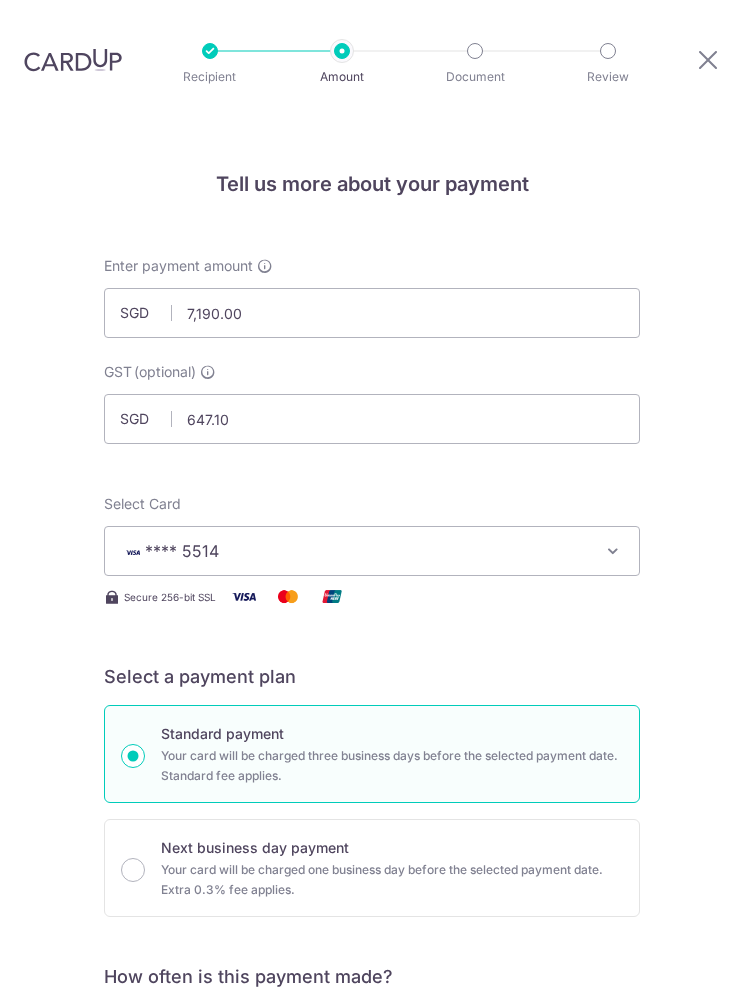 scroll, scrollTop: 0, scrollLeft: 0, axis: both 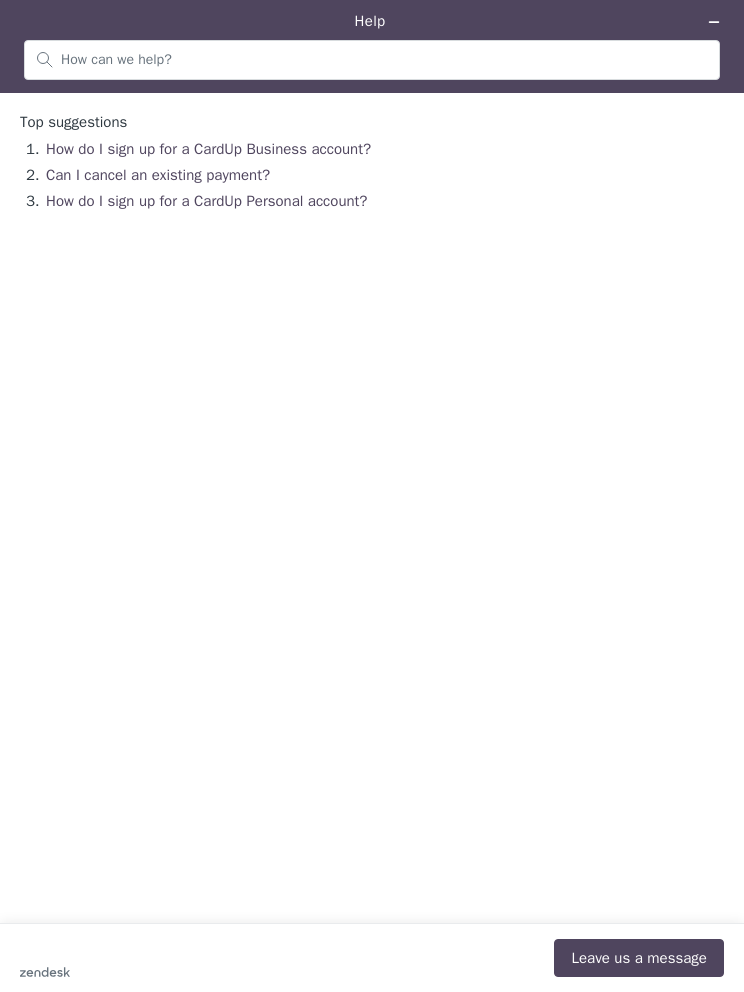 click on "zendesk .cls-1{fill:#03363d;} Leave us a message" at bounding box center (372, 958) 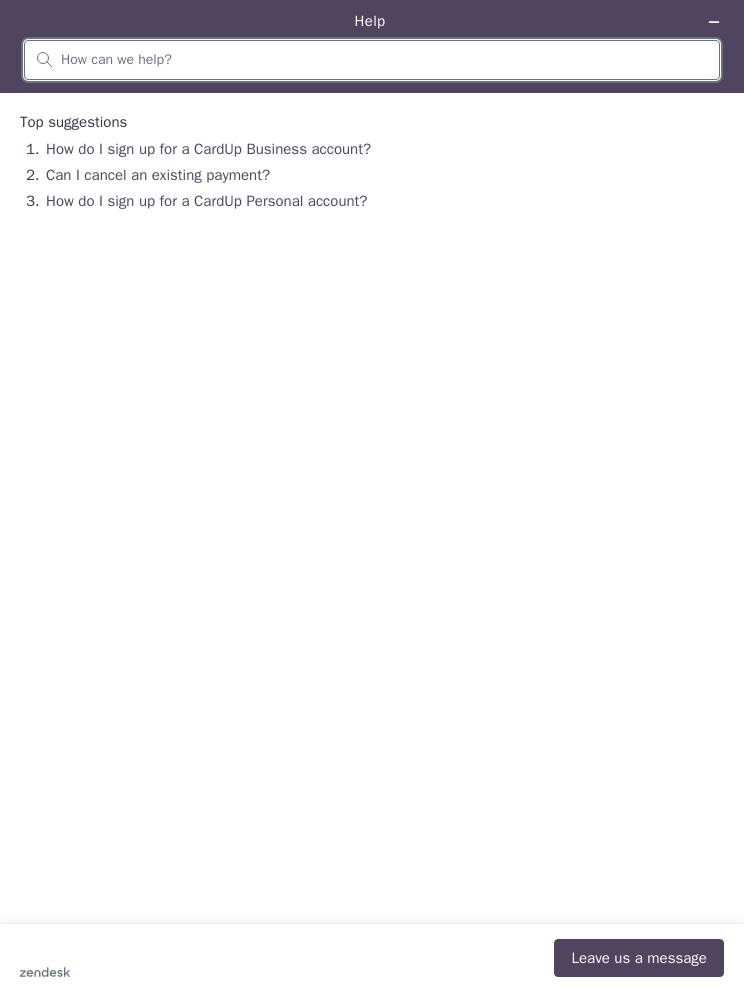 click at bounding box center [384, 60] 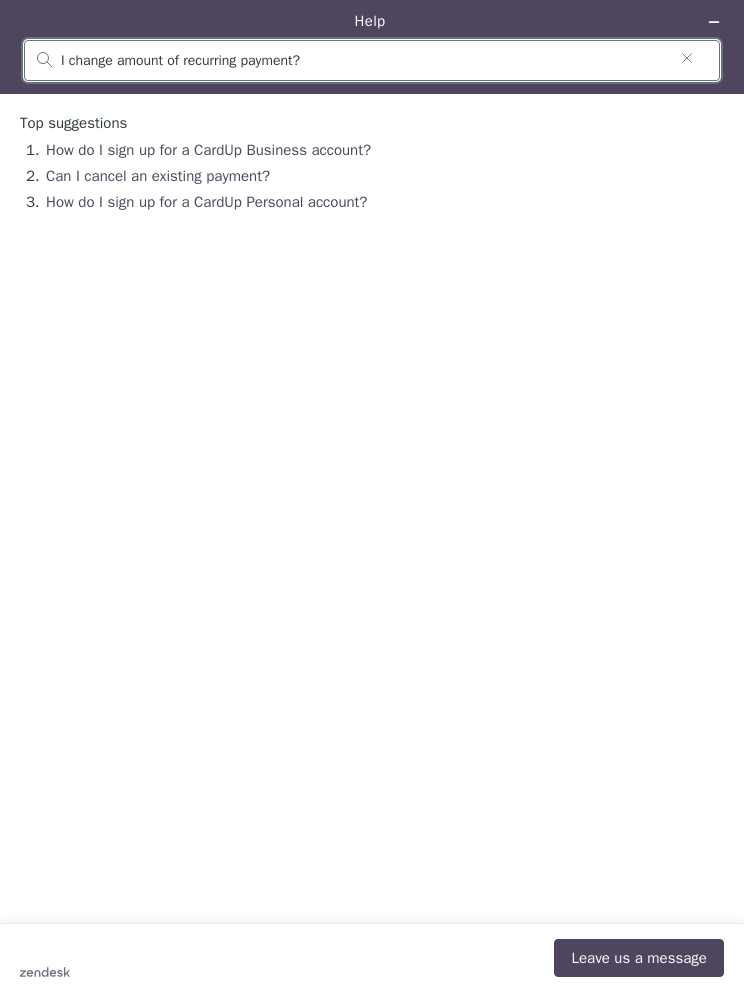 type on "I change amount of recurring payment?" 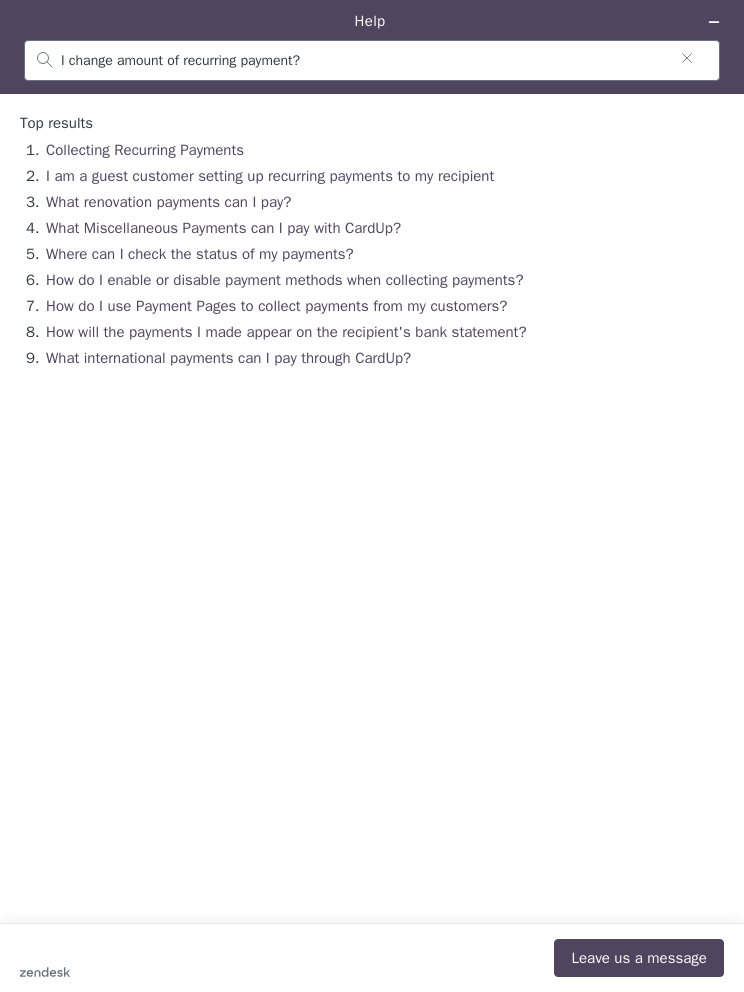 click on "Leave us a message" at bounding box center [639, 958] 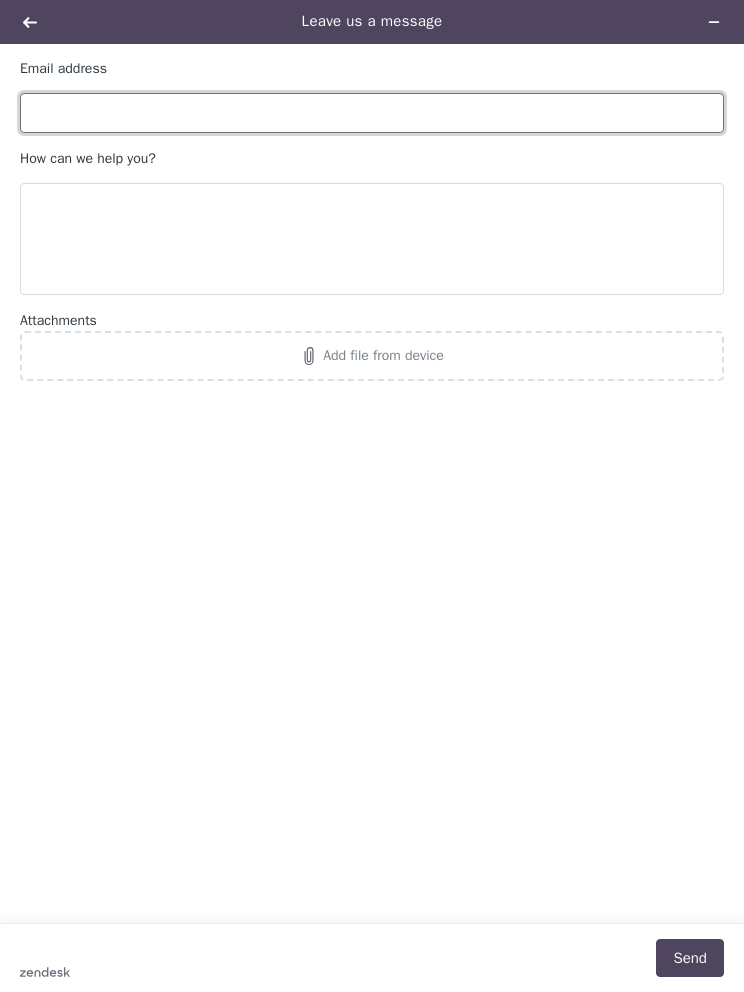 click on "Email address" at bounding box center [372, 113] 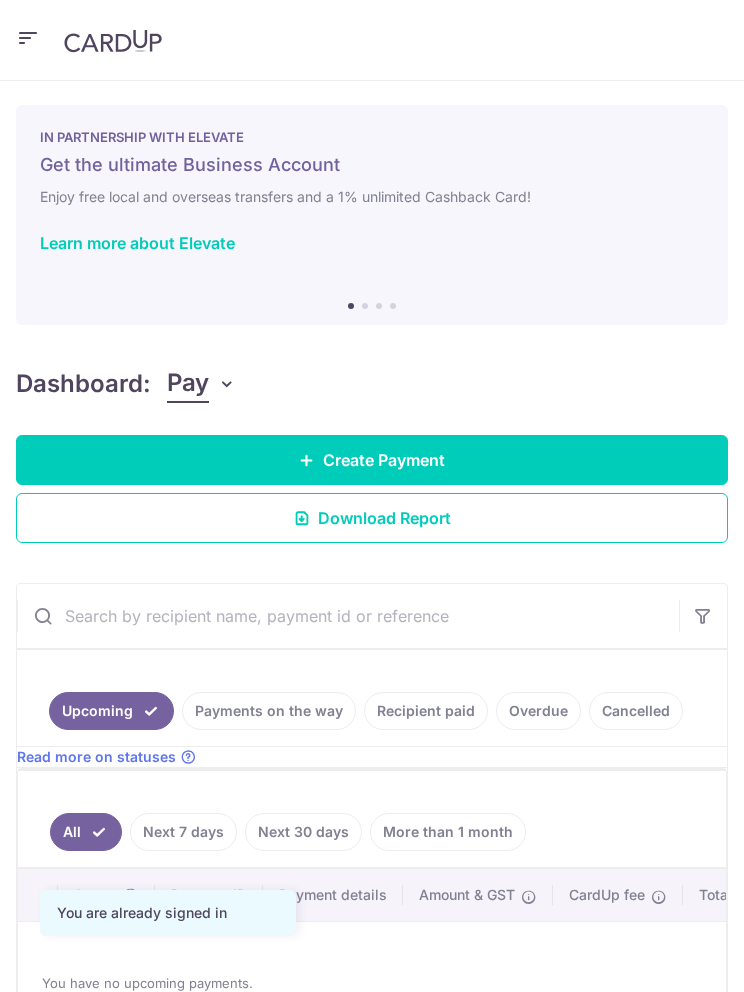 scroll, scrollTop: 0, scrollLeft: 0, axis: both 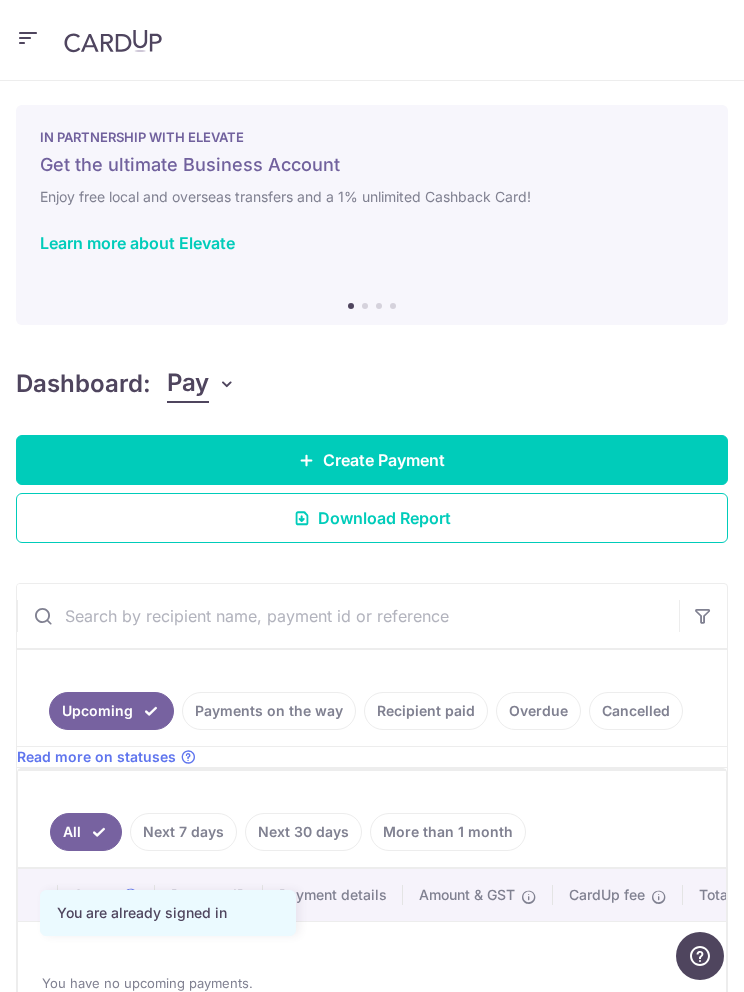 click on "Help" at bounding box center [700, 956] 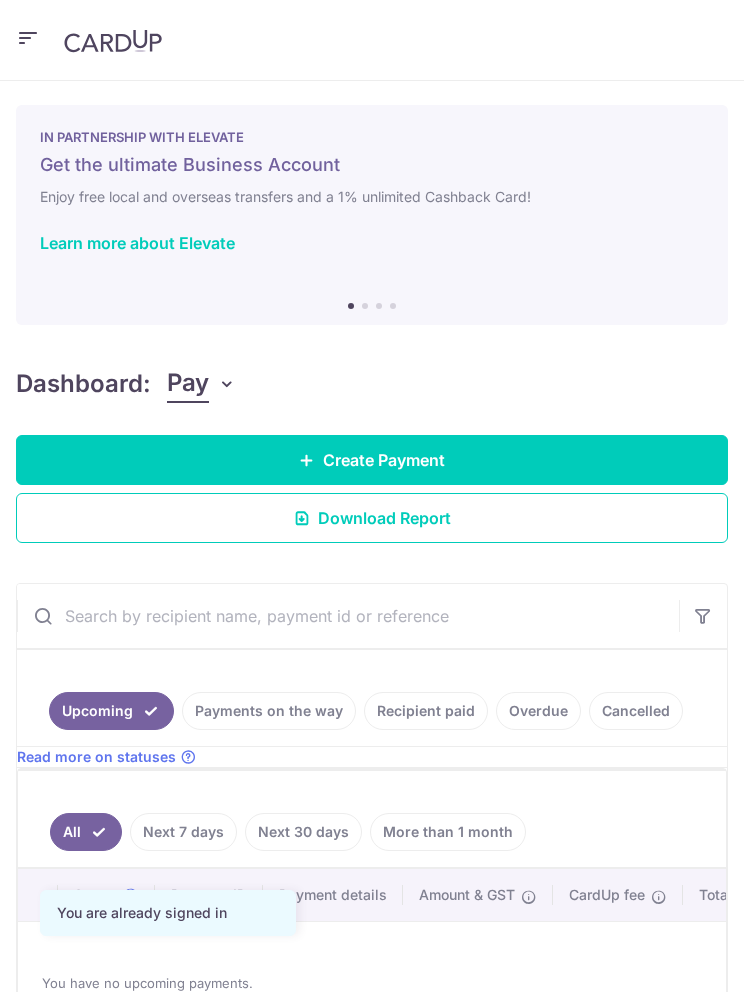 scroll, scrollTop: 0, scrollLeft: 0, axis: both 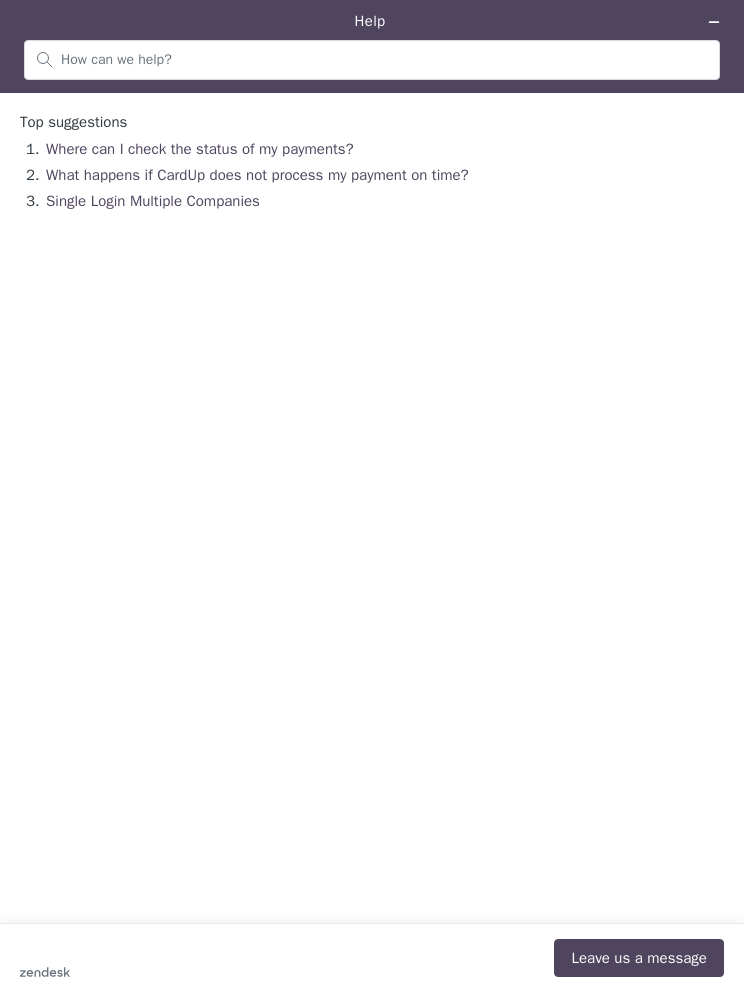 click on "zendesk .cls-1{fill:#03363d;} Leave us a message" at bounding box center [372, 958] 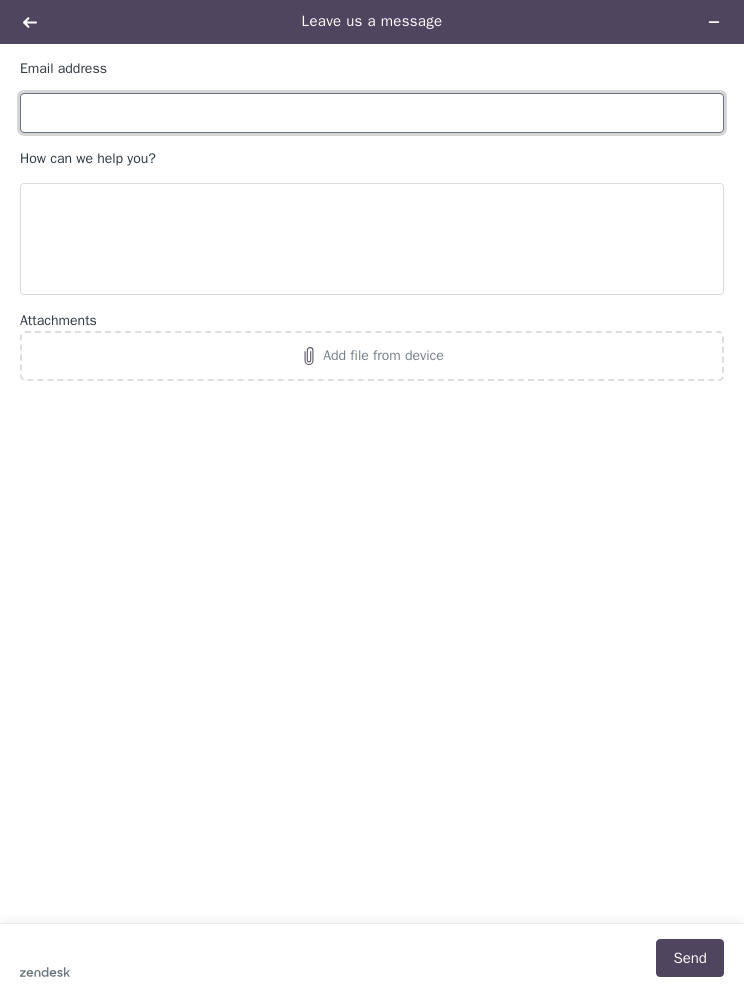 click on "Email address" at bounding box center (372, 113) 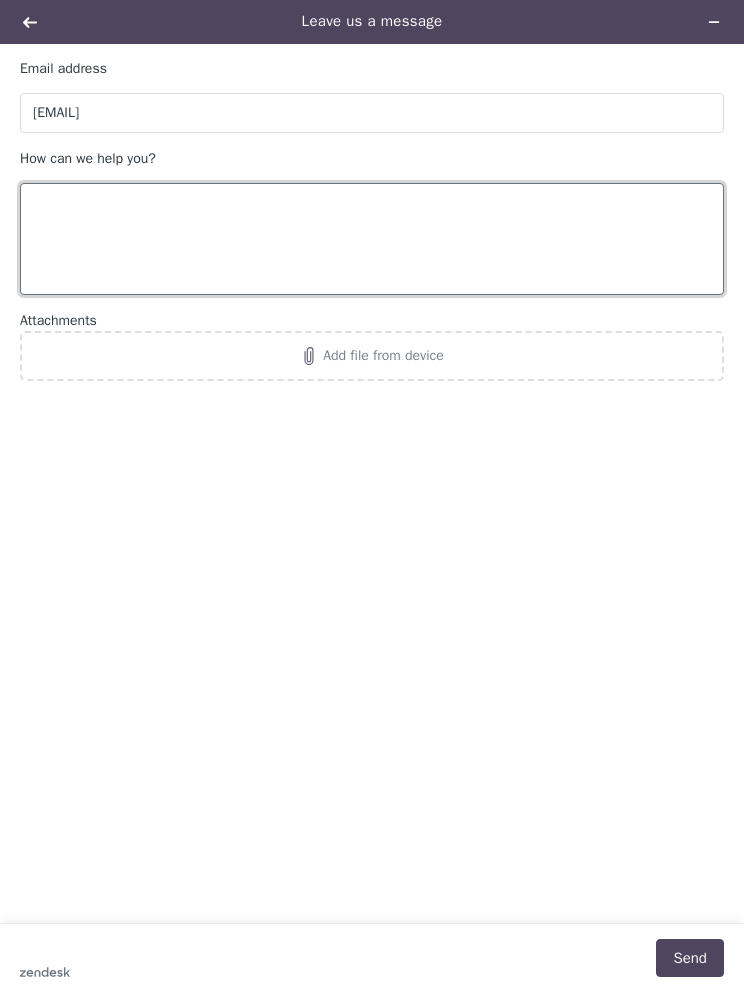 click on "How can we help you?" at bounding box center (372, 239) 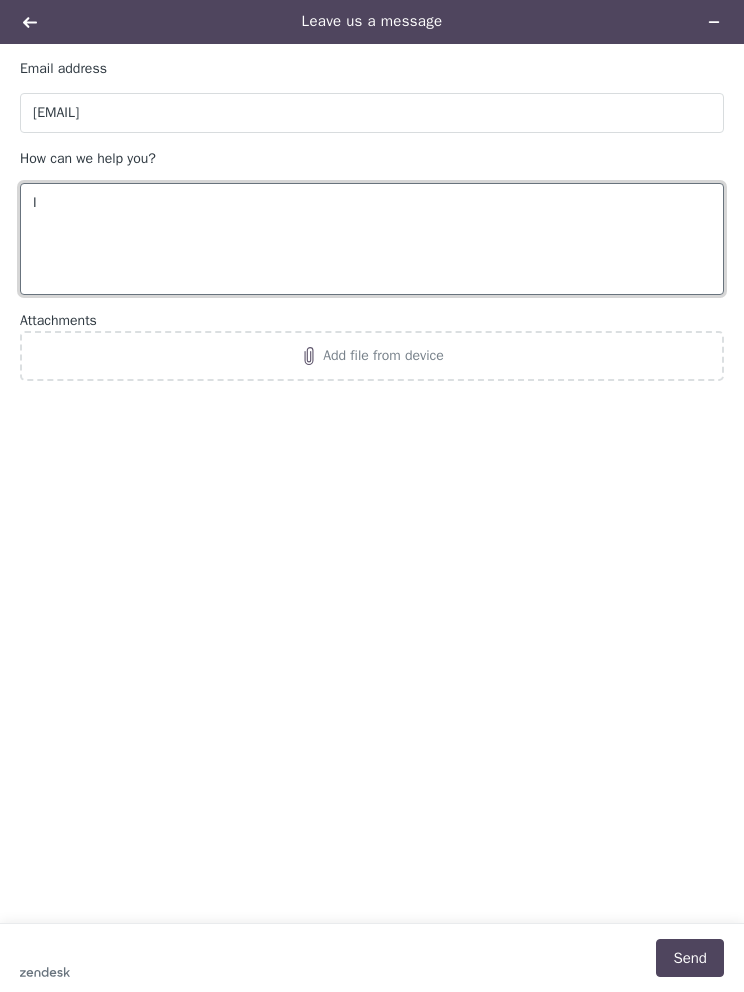 type on "I" 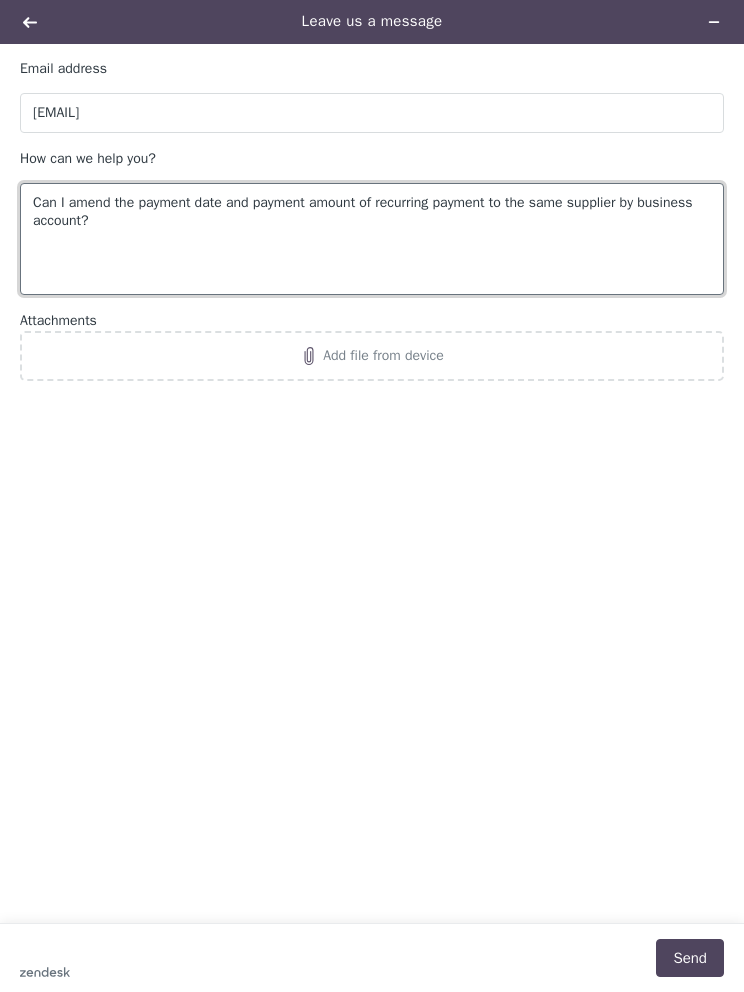click on "Can I amend the payment date and payment amount of recurring payment to the same supplier by business account?" at bounding box center (372, 239) 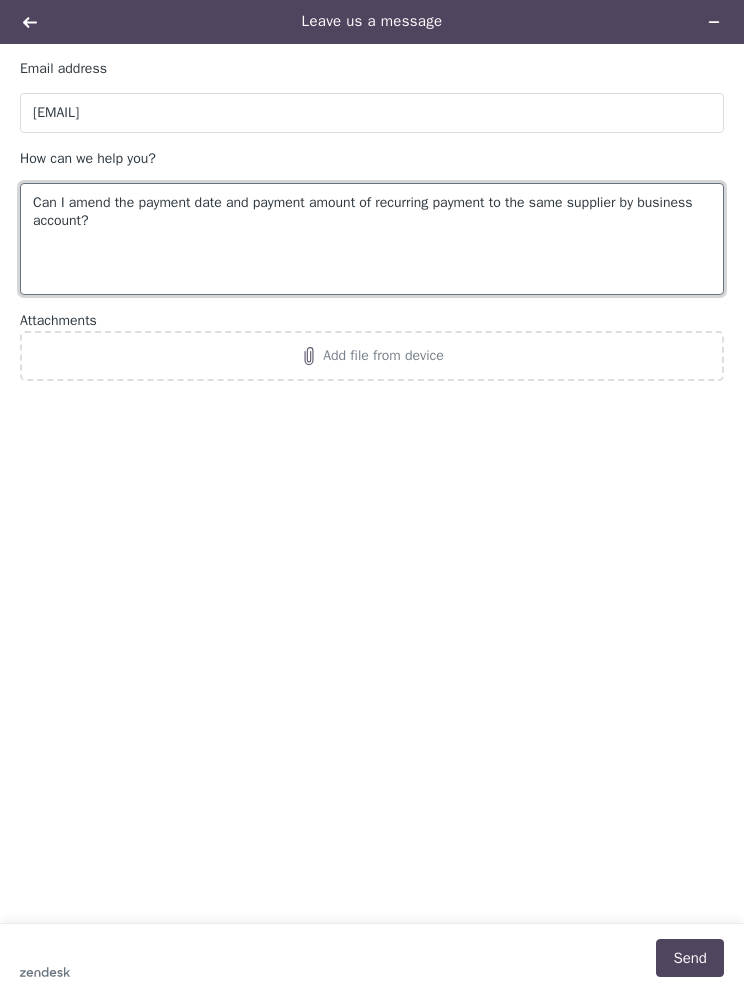 type on "Can I amend the payment date and payment amount of recurring payment to the same supplier by business account?" 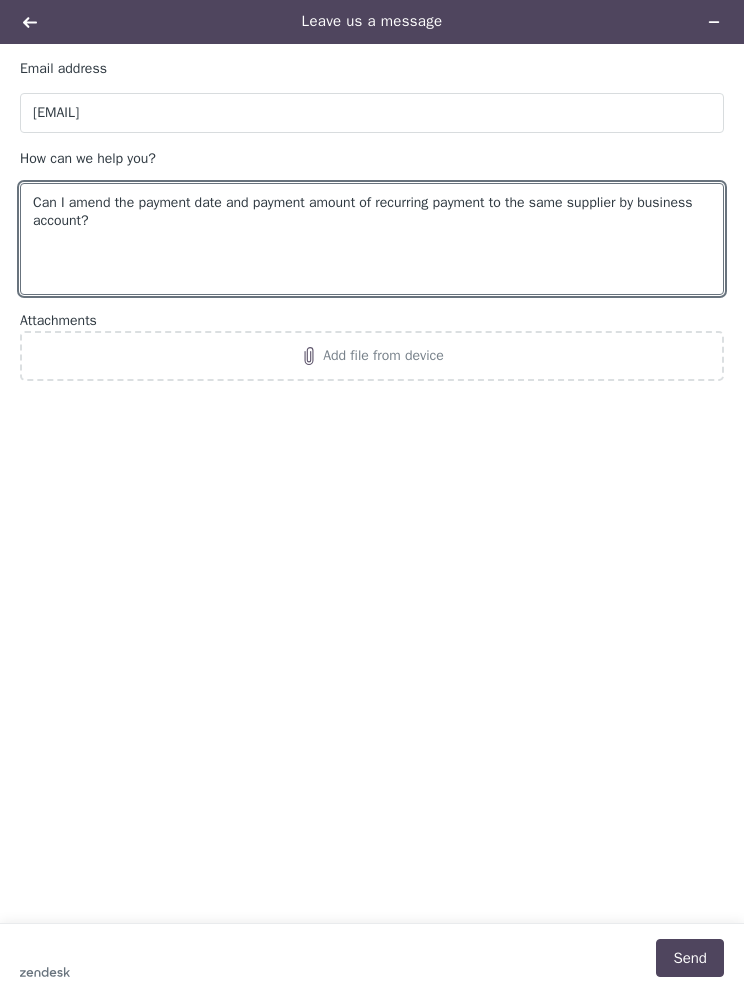 click on "Email address pinotage07@gmail.com How can we help you? Can I amend the payment date and payment amount of recurring payment to the same supplier by business account? Attachments Add file from device" at bounding box center [374, 483] 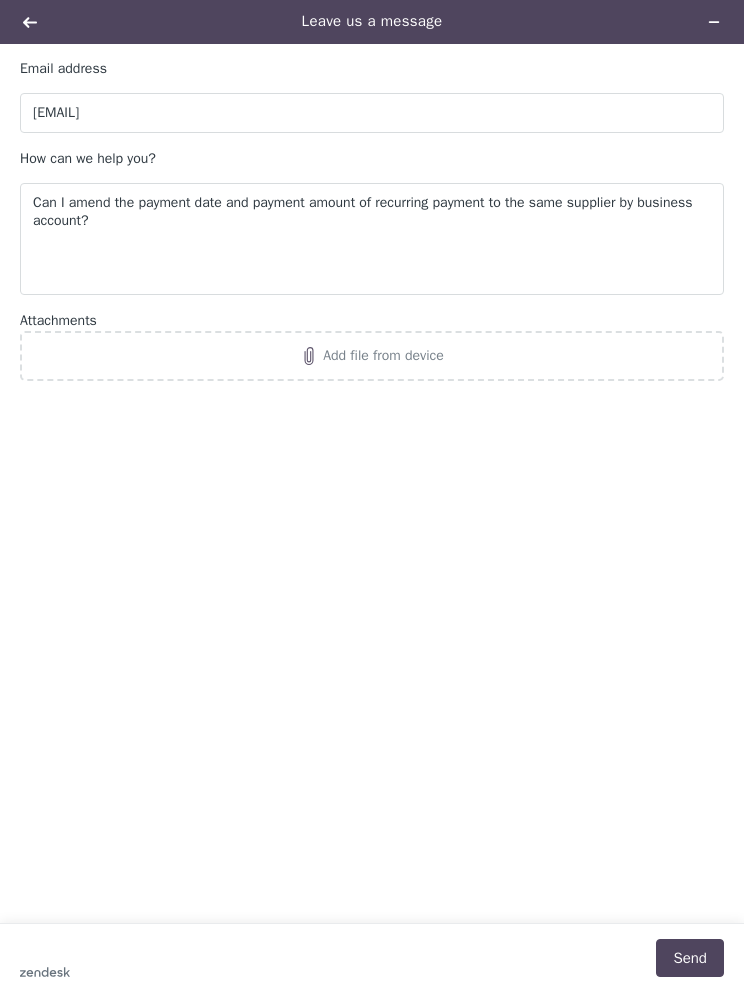 click on "Send" at bounding box center (690, 958) 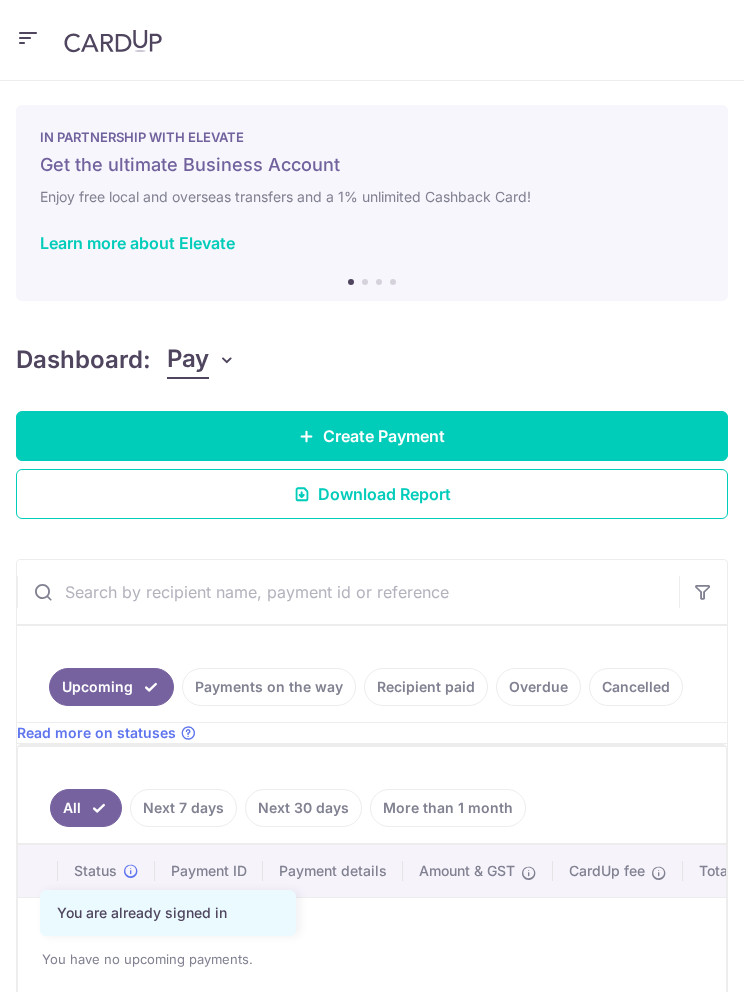 scroll, scrollTop: 0, scrollLeft: 0, axis: both 